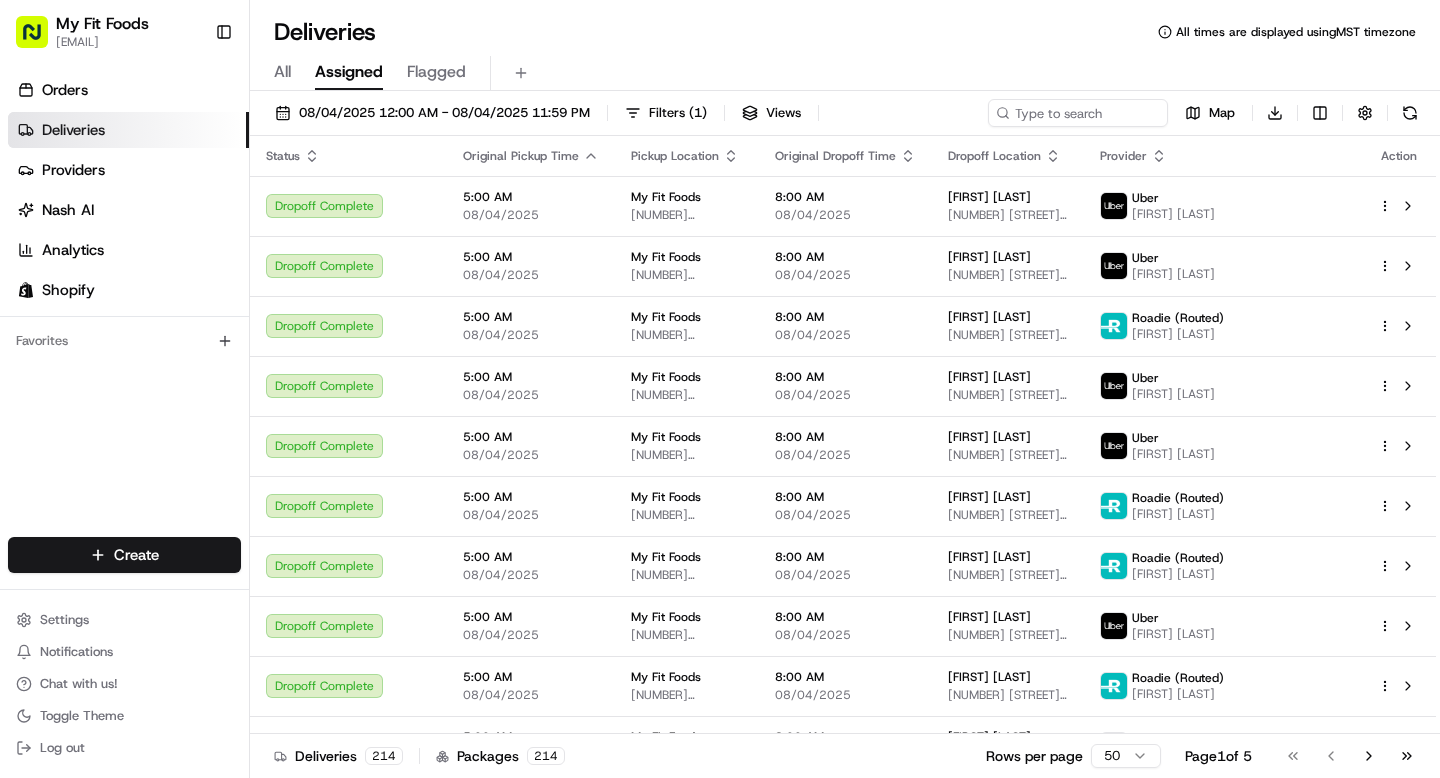 scroll, scrollTop: 0, scrollLeft: 0, axis: both 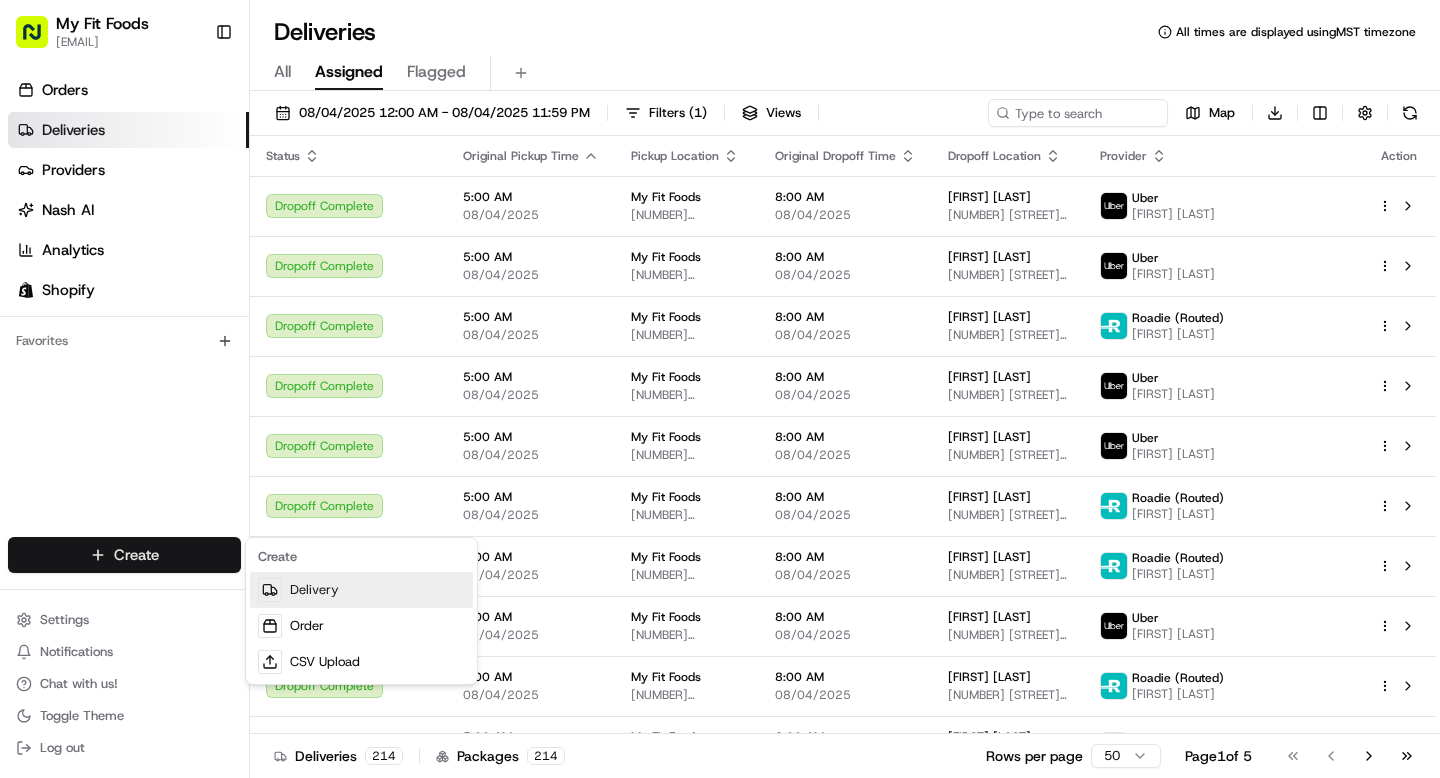click on "Delivery" at bounding box center (361, 590) 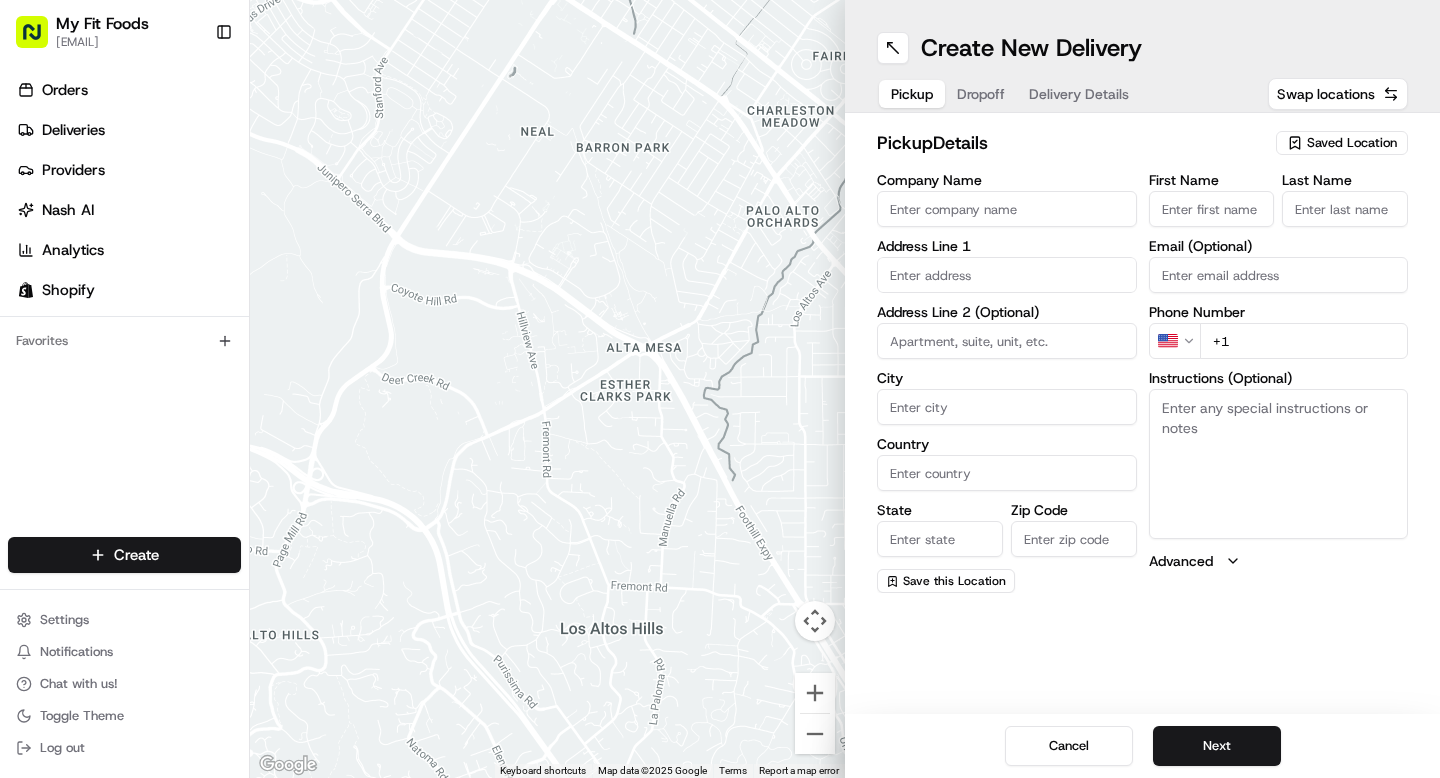 click on "Saved Location" at bounding box center (1352, 143) 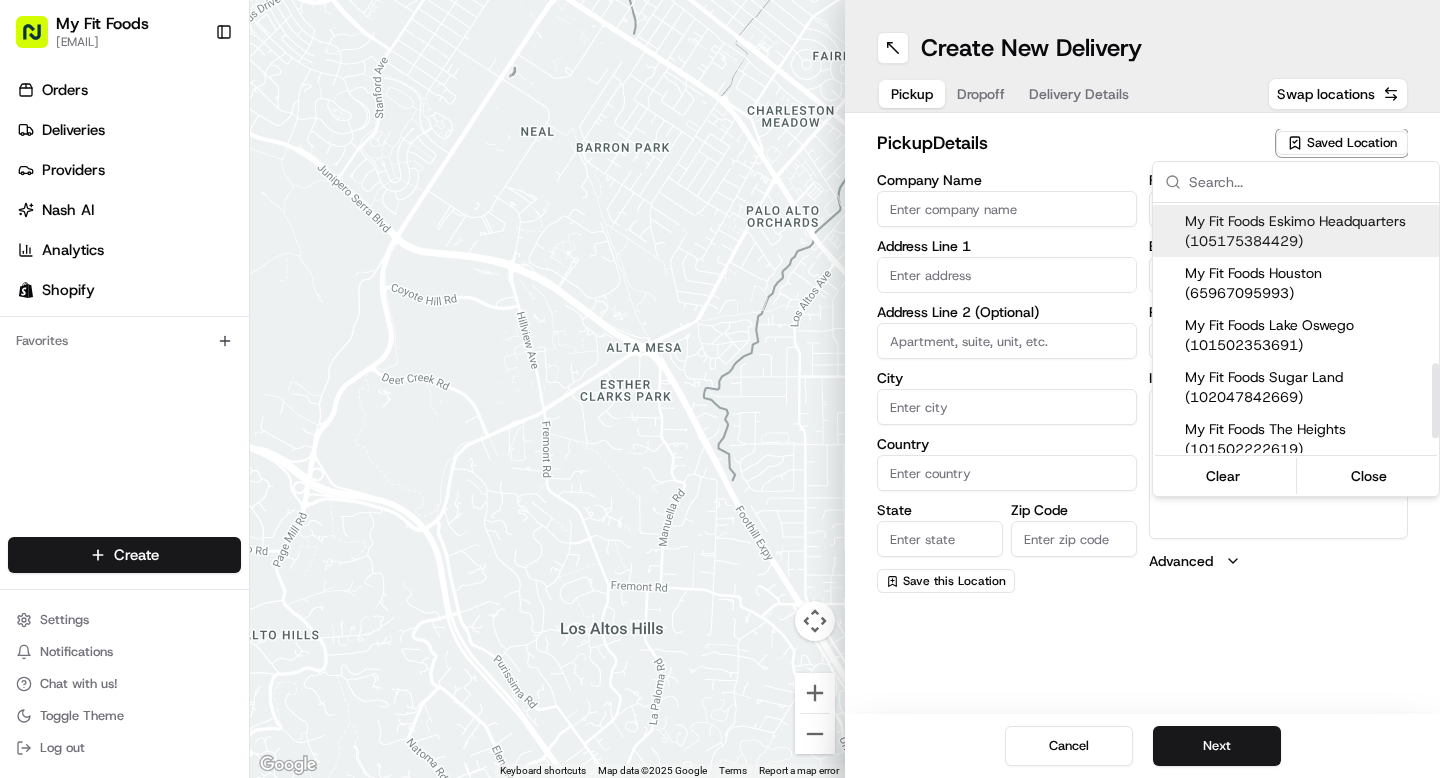 scroll, scrollTop: 555, scrollLeft: 0, axis: vertical 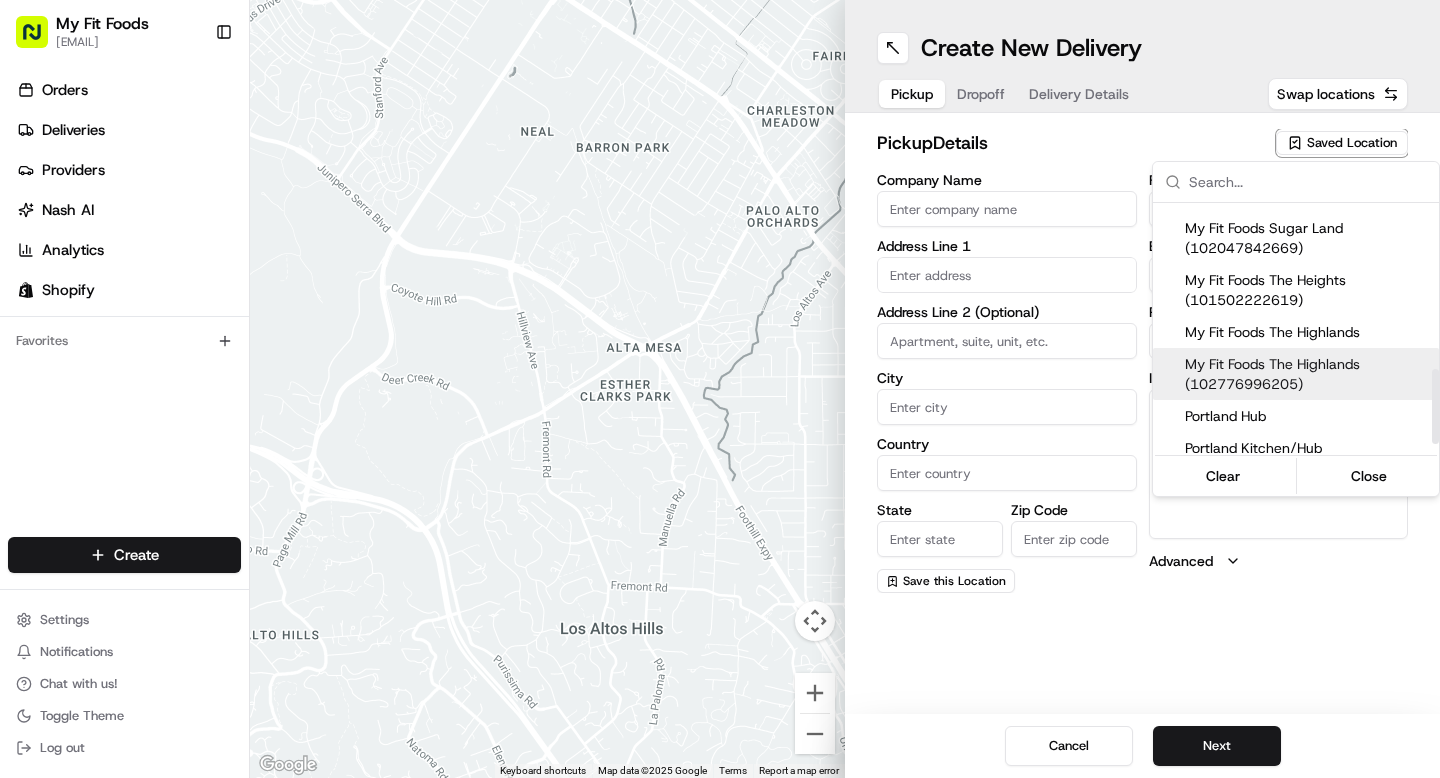 click on "My Fit Foods The Highlands (102776996205)" at bounding box center (1308, 374) 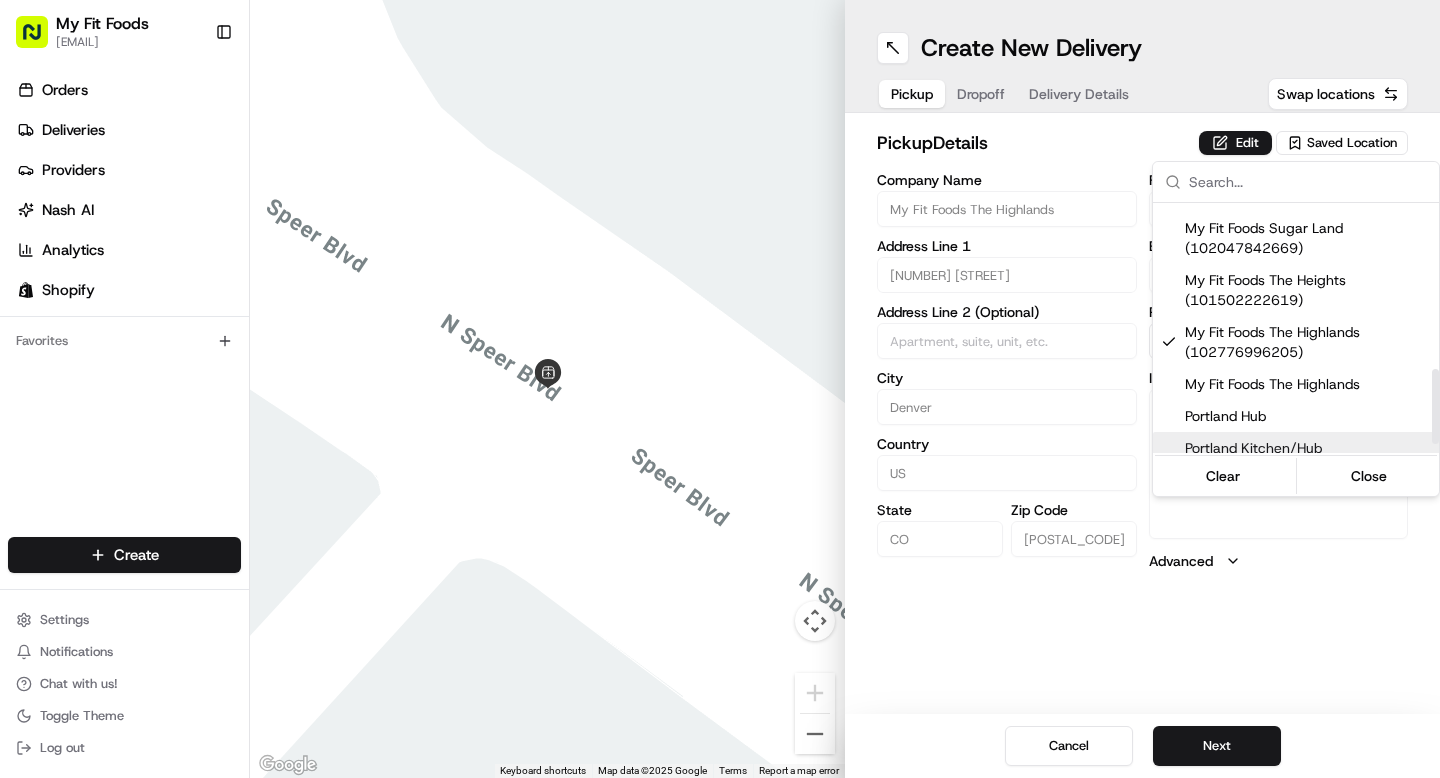 click on "My Fit Foods [EMAIL] Toggle Sidebar Orders Deliveries Providers Nash AI Analytics Shopify Favorites Main Menu Members & Organization Organization Users Roles Preferences Customization Tracking Orchestration Automations Dispatch Strategy Optimization Strategy Locations Pickup Locations Dropoff Locations Shifts Billing Billing Refund Requests Integrations Notification Triggers Webhooks API Keys Request Logs Create Settings Notifications Chat with us! Toggle Theme Log out ← Move left → Move right ↑ Move up ↓ Move down + Zoom in - Zoom out Home Jump left by 75% End Jump right by 75% Page Up Jump up by 75% Page Down Jump down by 75% Keyboard shortcuts Map Data Map data ©2025 Google Map data ©2025 Google 2 m Click to toggle between metric and imperial units Terms Report a map error Create New Delivery Pickup Dropoff Delivery Details Swap locations pickup Details Edit Saved Location Company Name My Fit Foods The Highlands Address Line 1 [NUMBER] [STREET] City [CITY] US [STATE]" at bounding box center [720, 389] 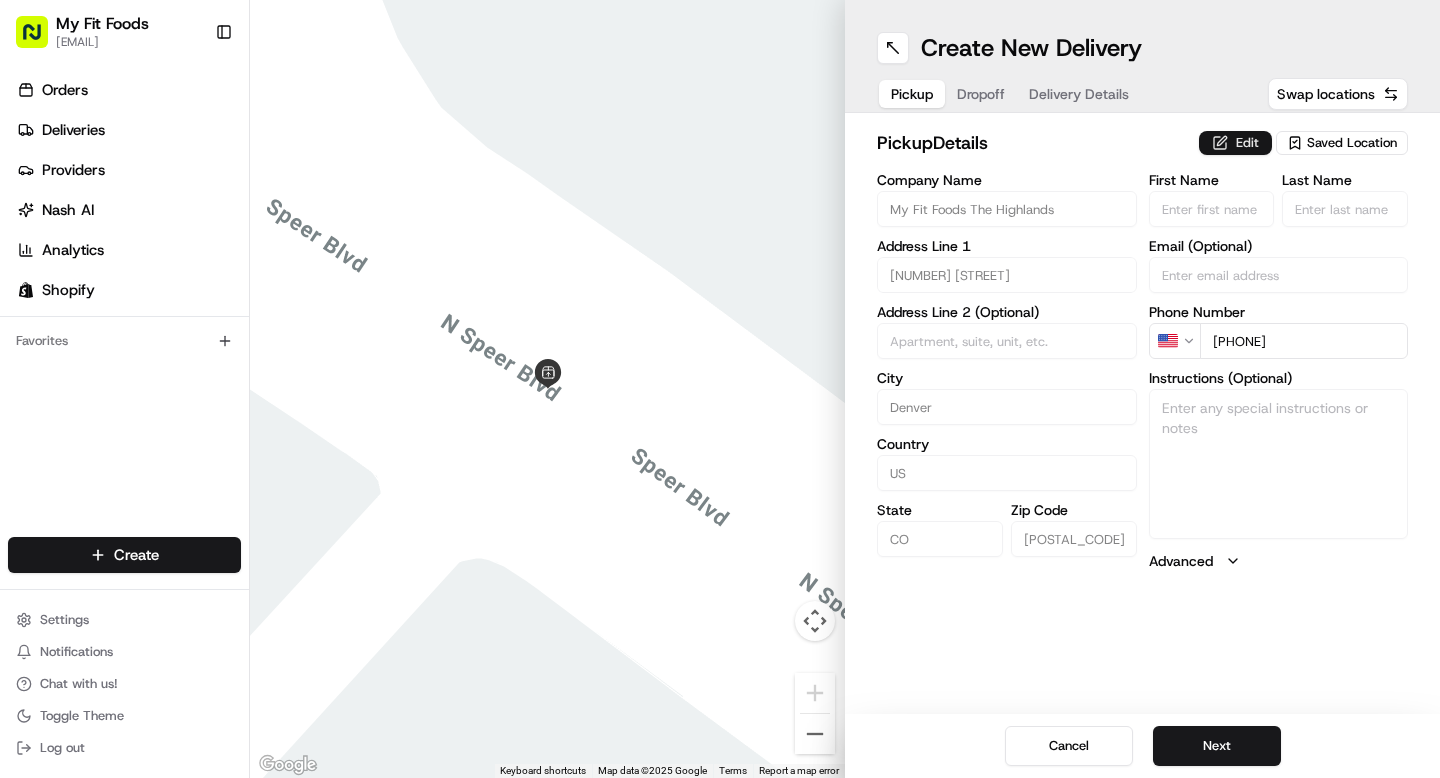 click on "Edit" at bounding box center (1235, 143) 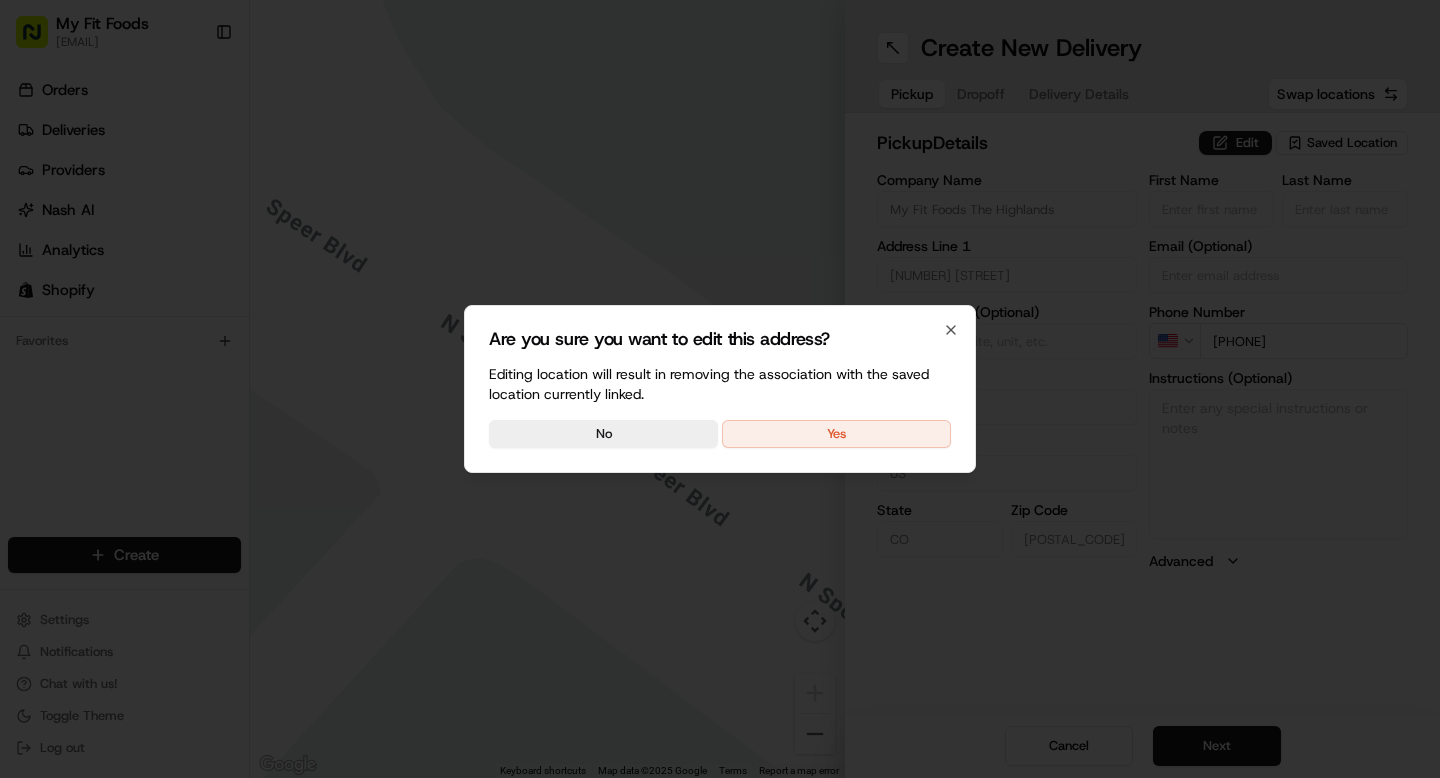 click on "Yes" at bounding box center [836, 434] 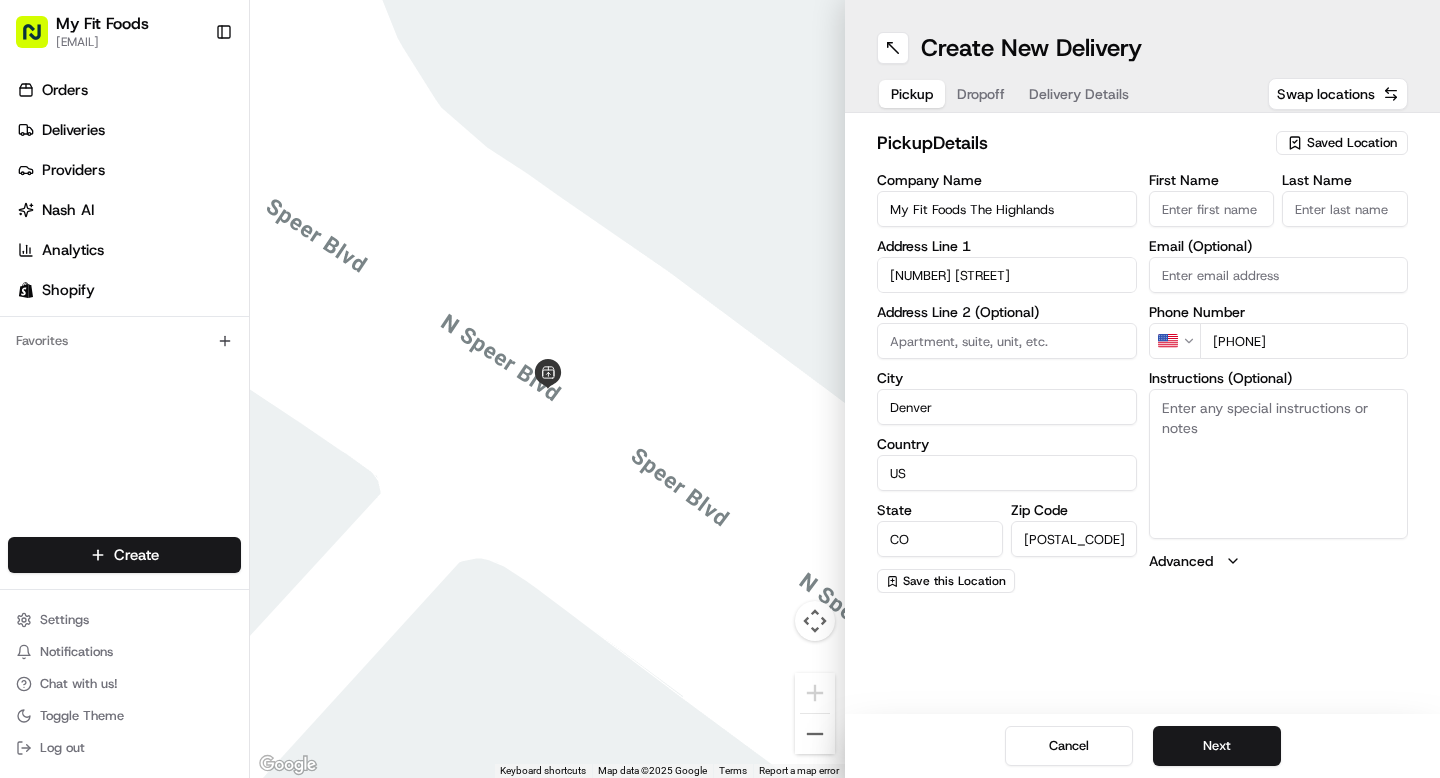click on "Instructions (Optional)" at bounding box center (1279, 464) 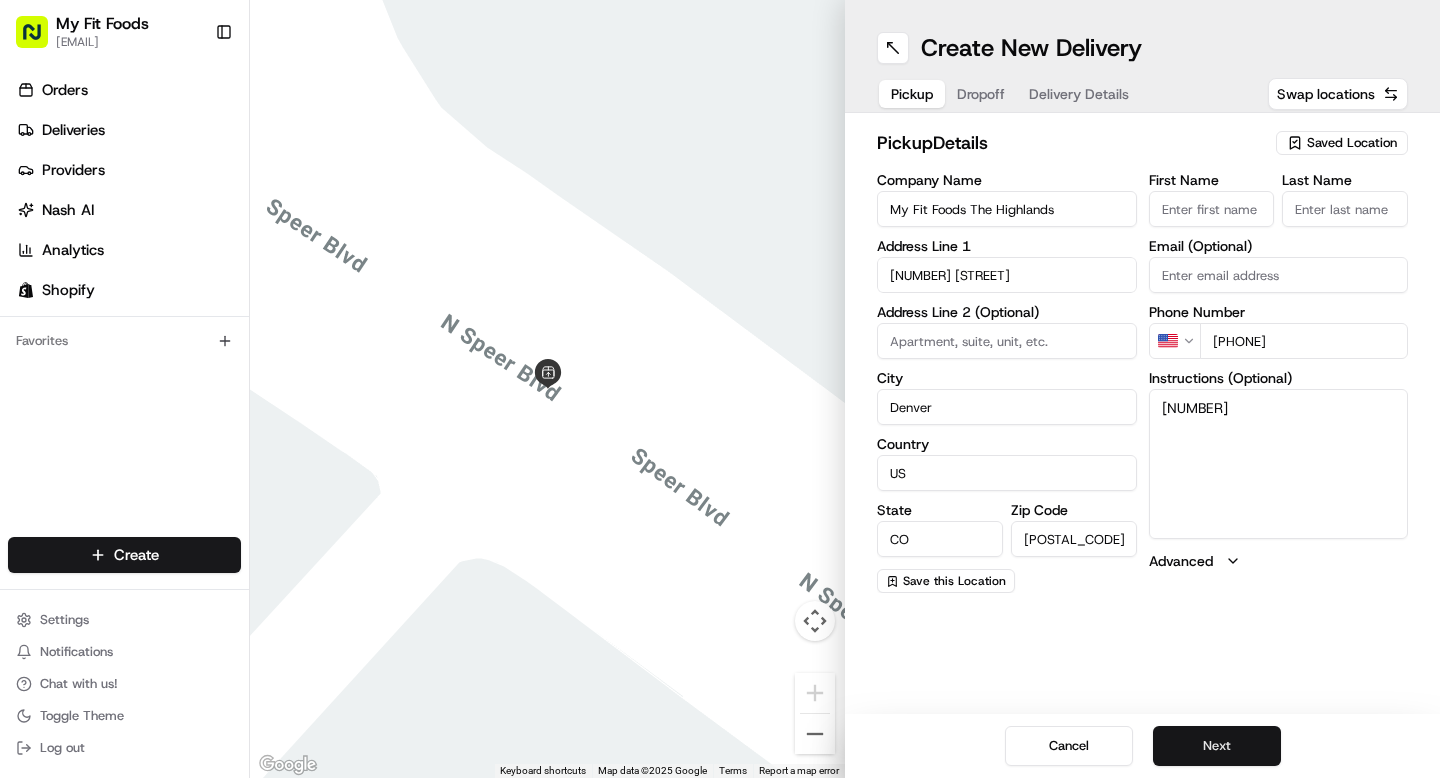 type on "[NUMBER]" 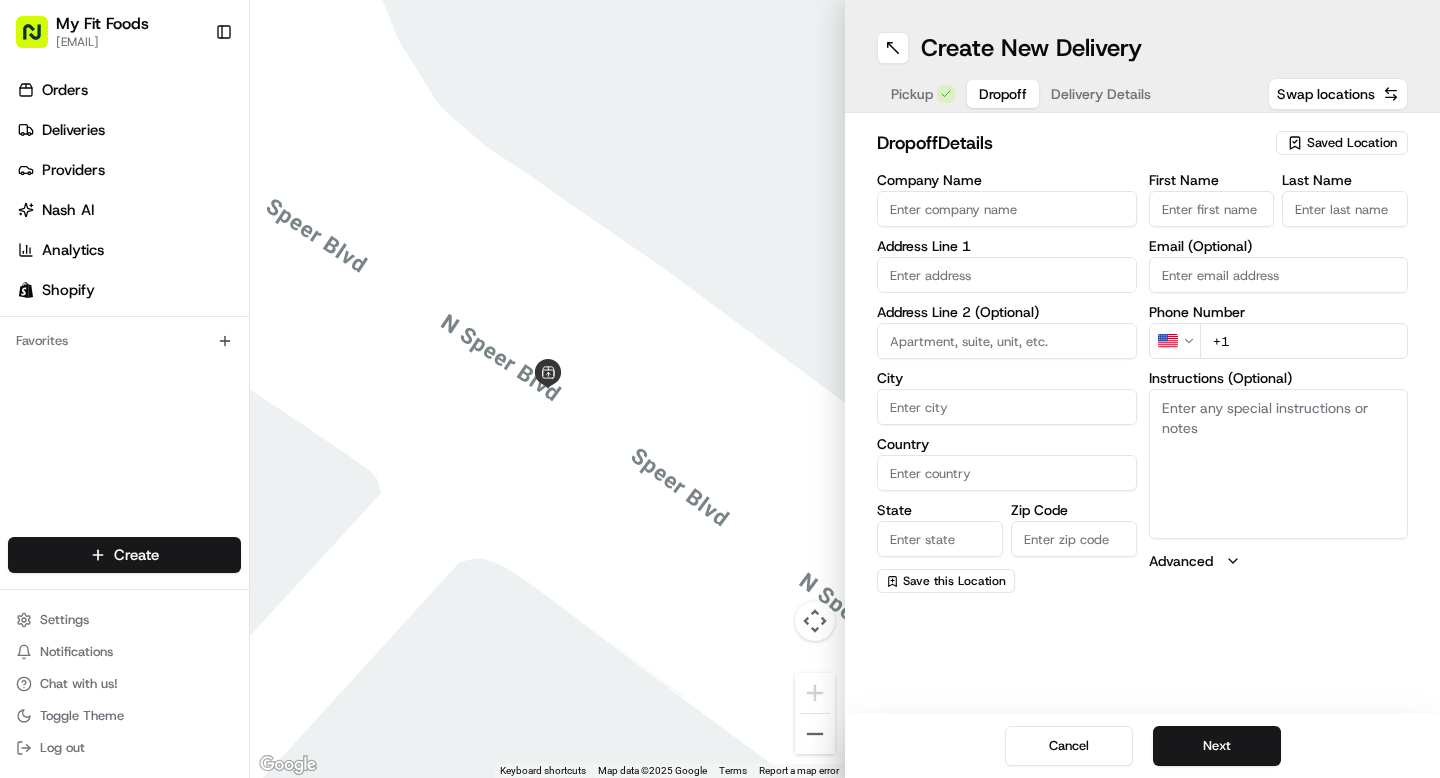 click on "First Name" at bounding box center (1212, 209) 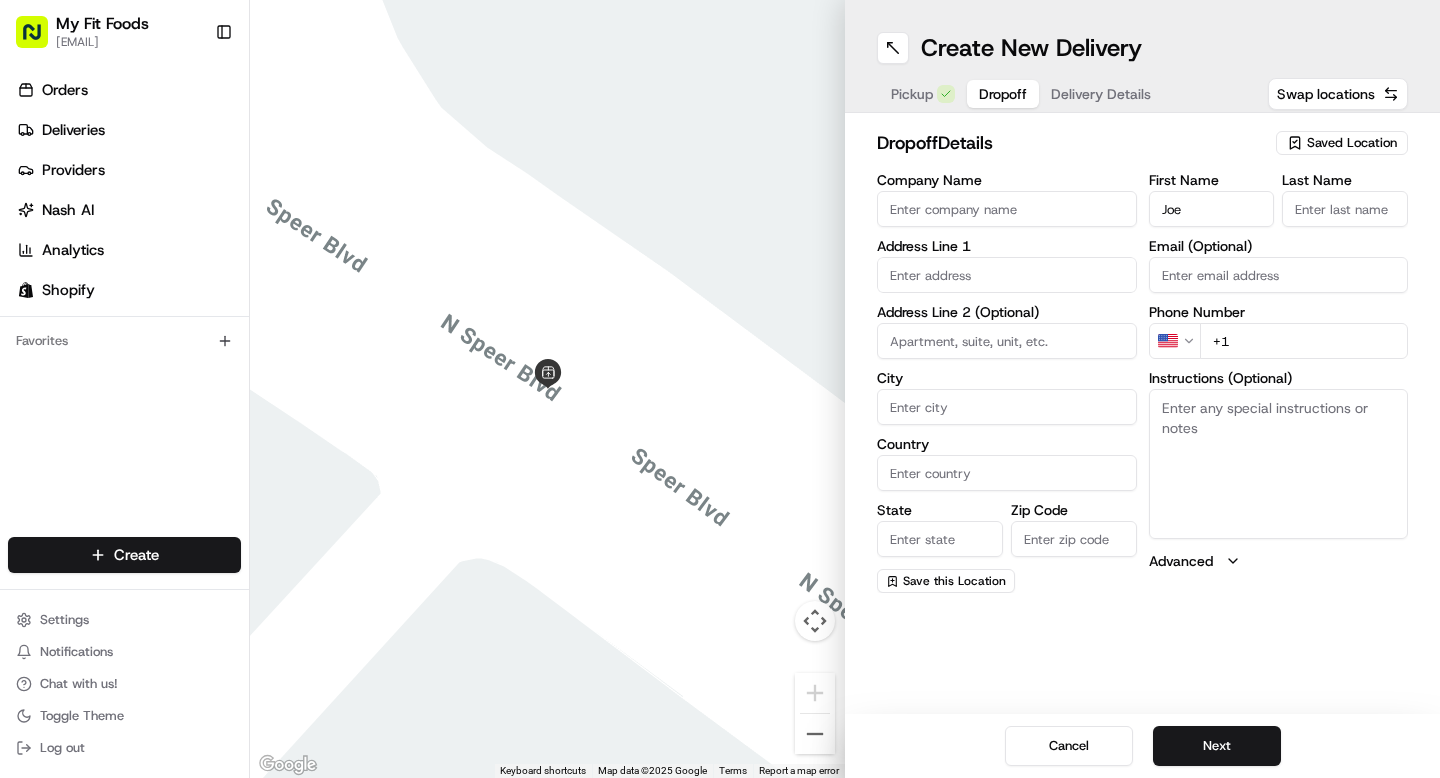 type on "Joe" 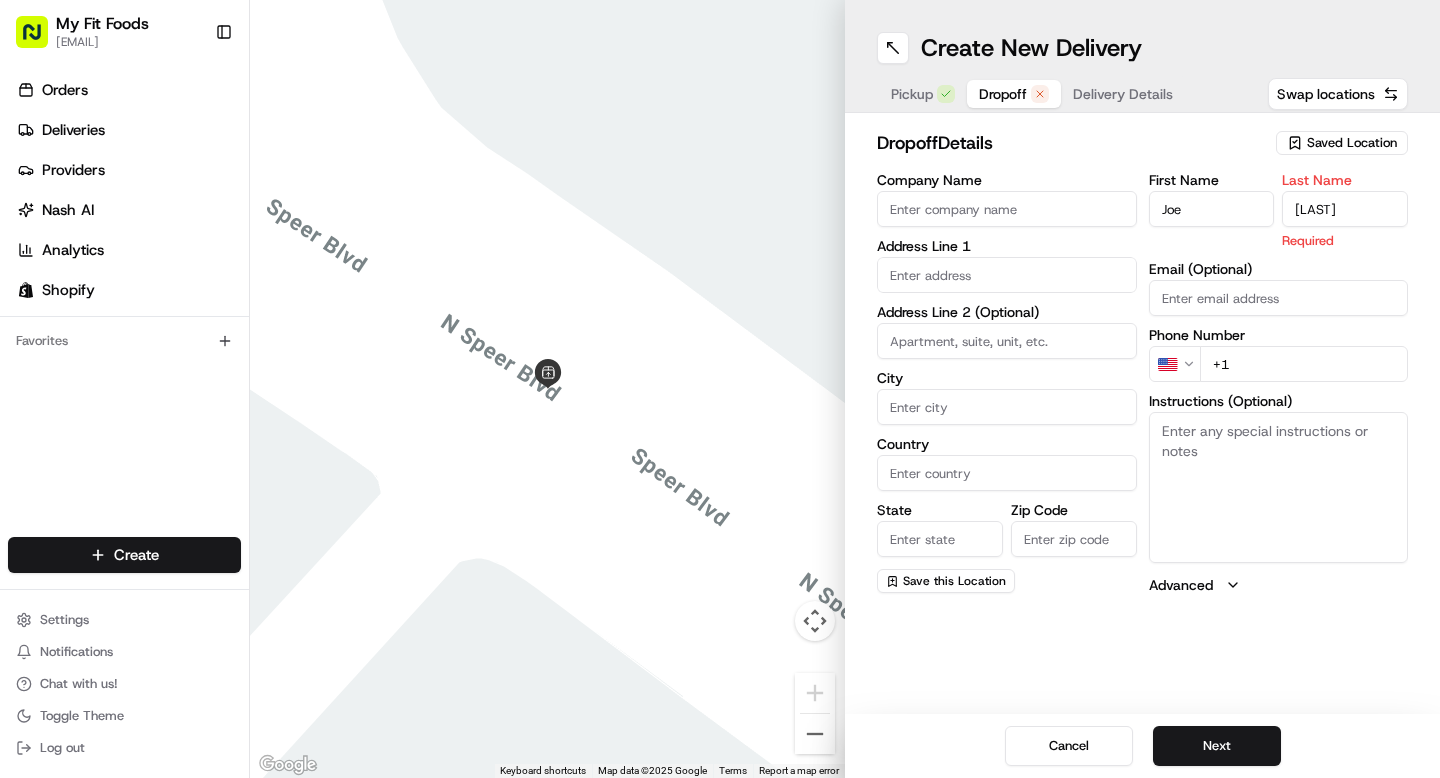 type on "[LAST]" 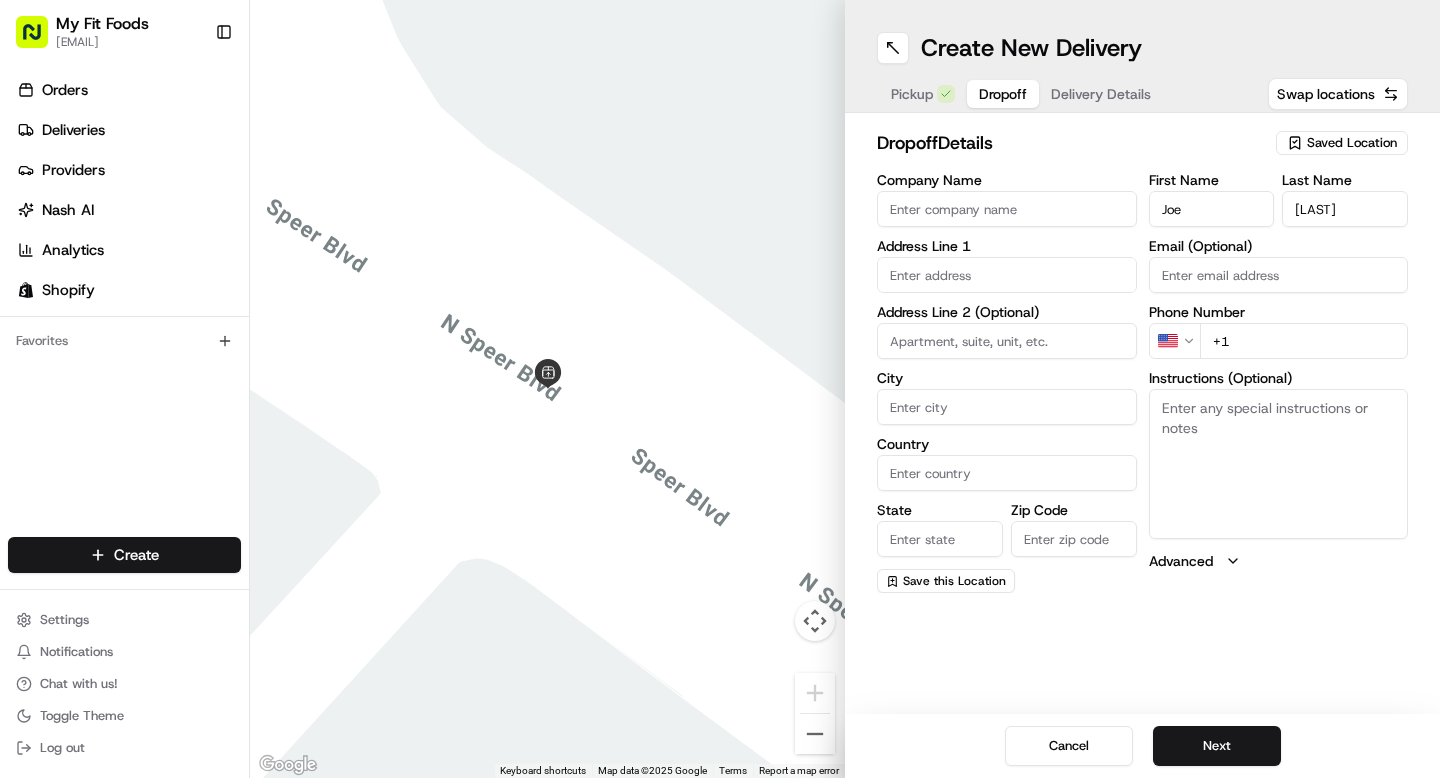 click on "[FIRST] [LAST] [FIRST] [LAST] [EMAIL] (Optional) [PHONE] US +1 Instructions (Optional) Advanced" at bounding box center [1279, 383] 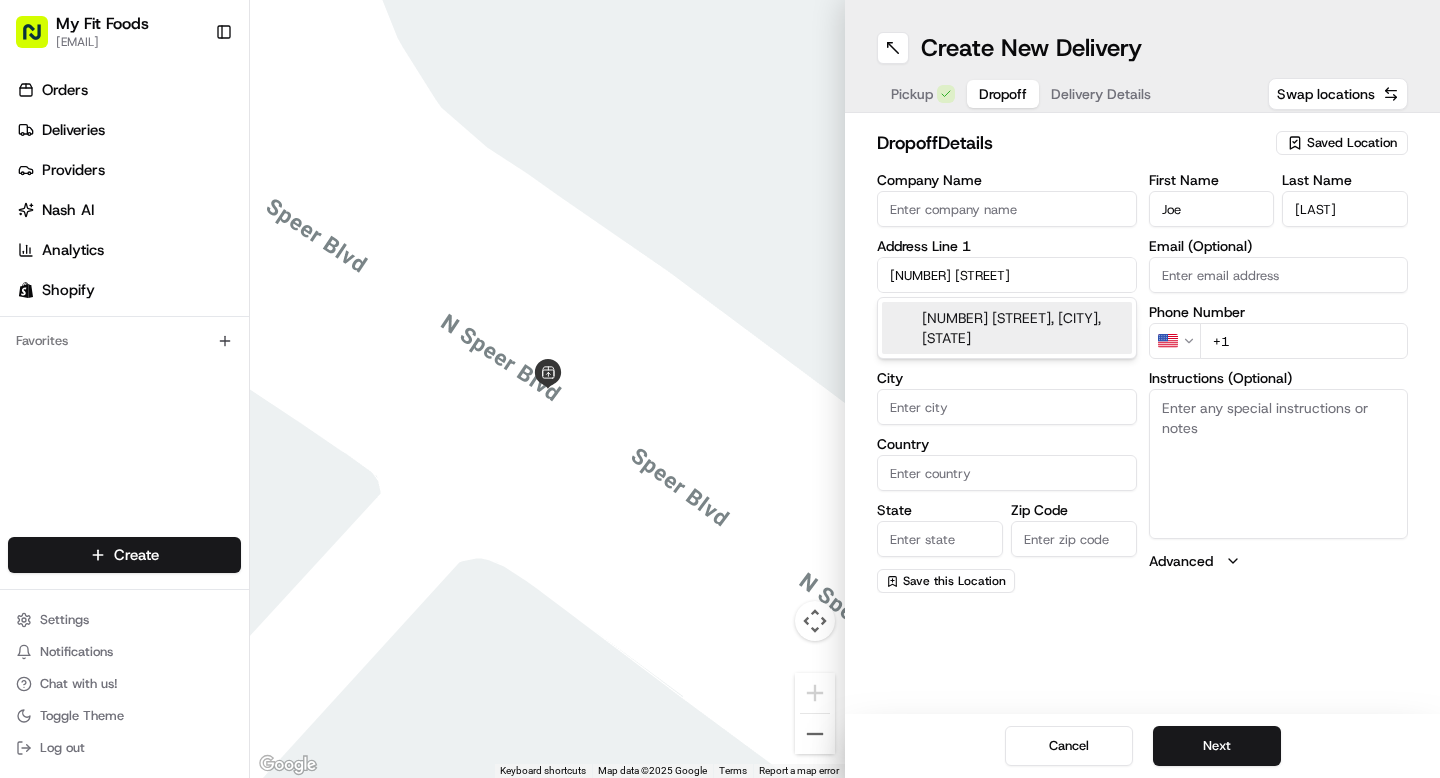 click on "[NUMBER] [STREET], [CITY], [STATE]" at bounding box center [1007, 328] 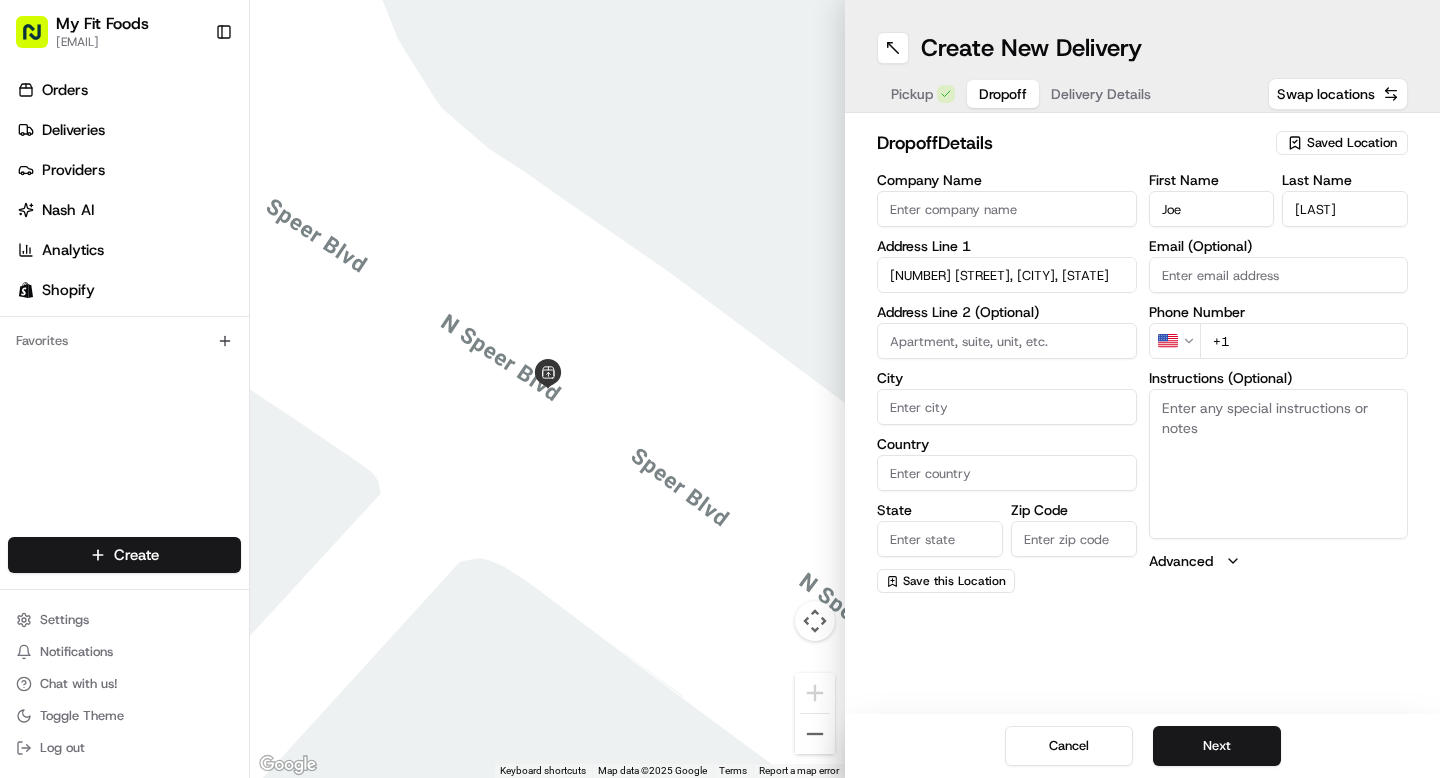 type on "[NUMBER] [STREET], [CITY], [STATE]" 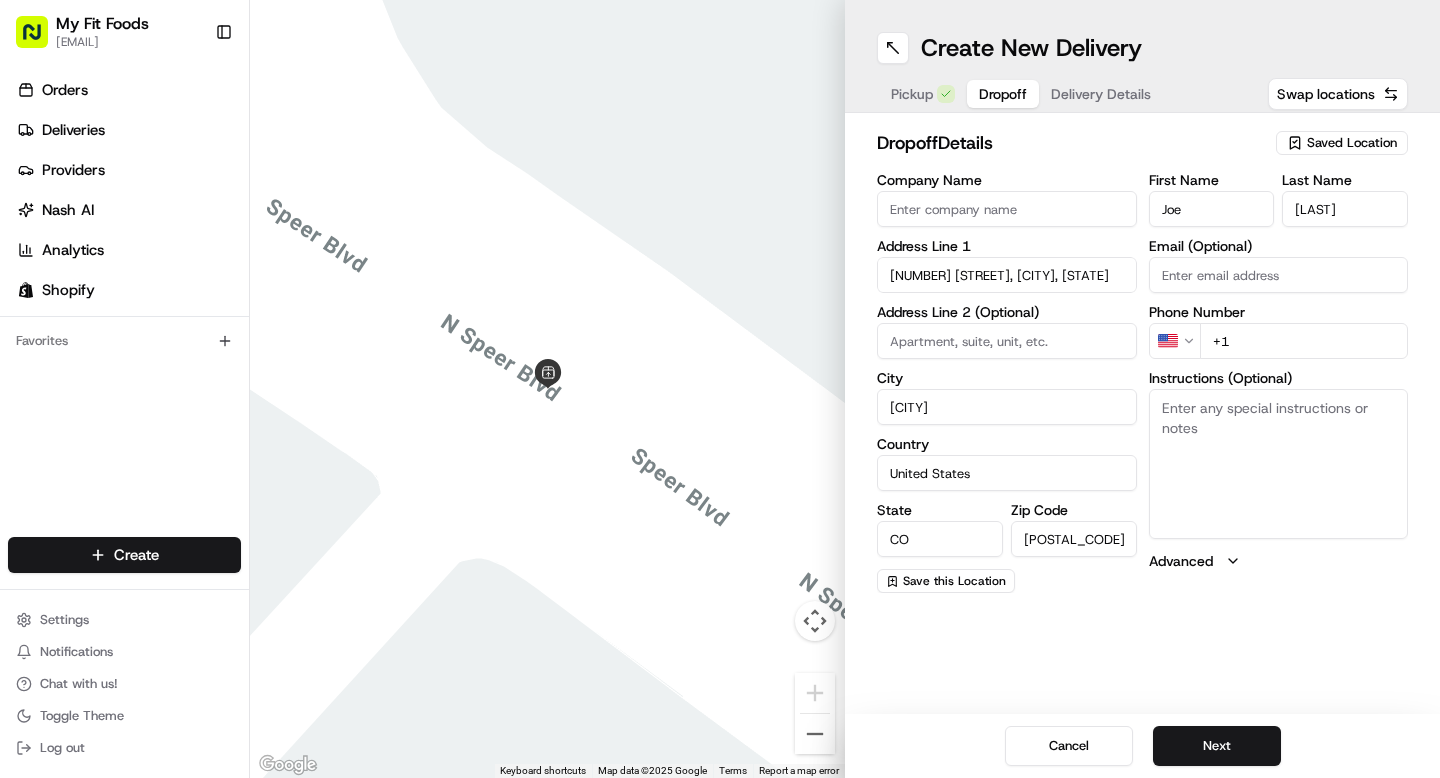 type on "[NUMBER] [STREET]" 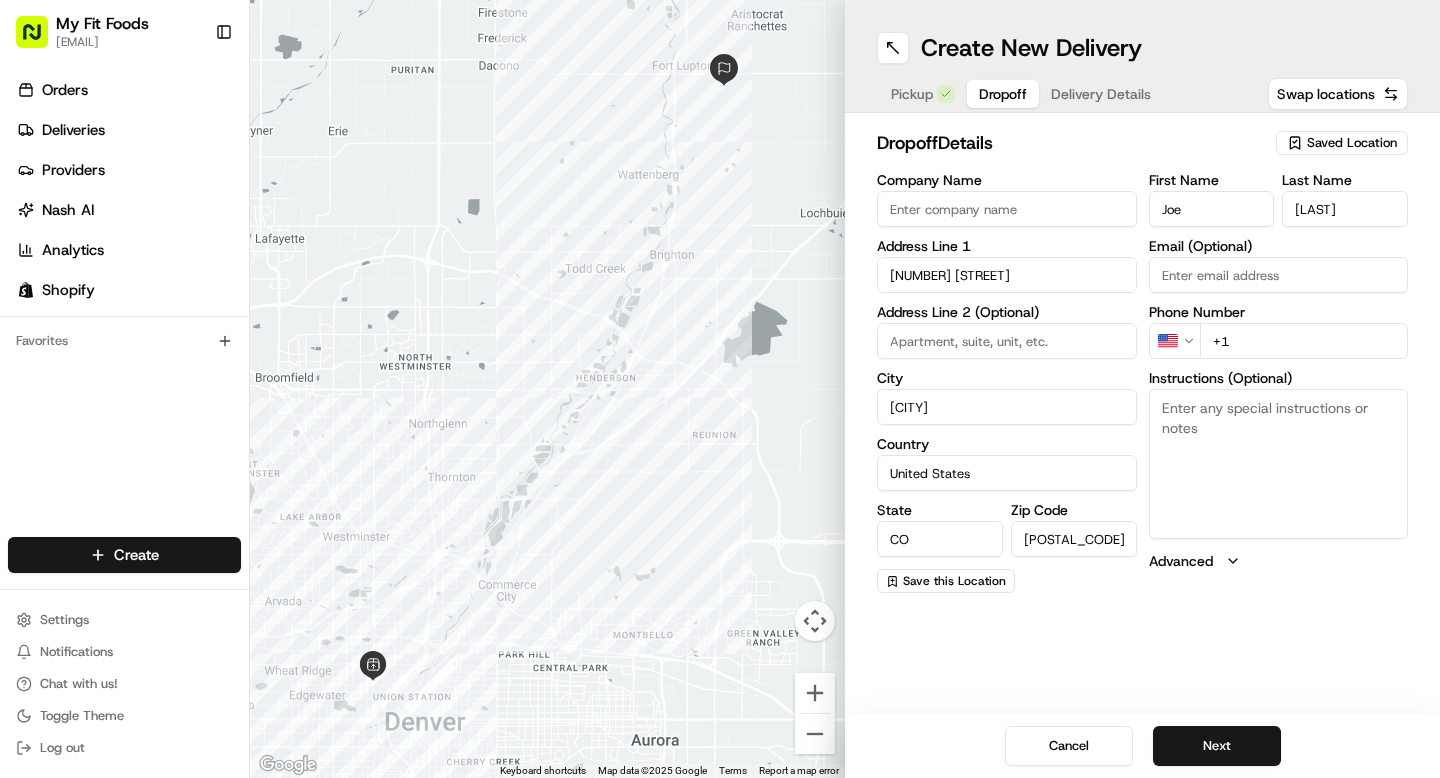 click on "+1" at bounding box center [1304, 341] 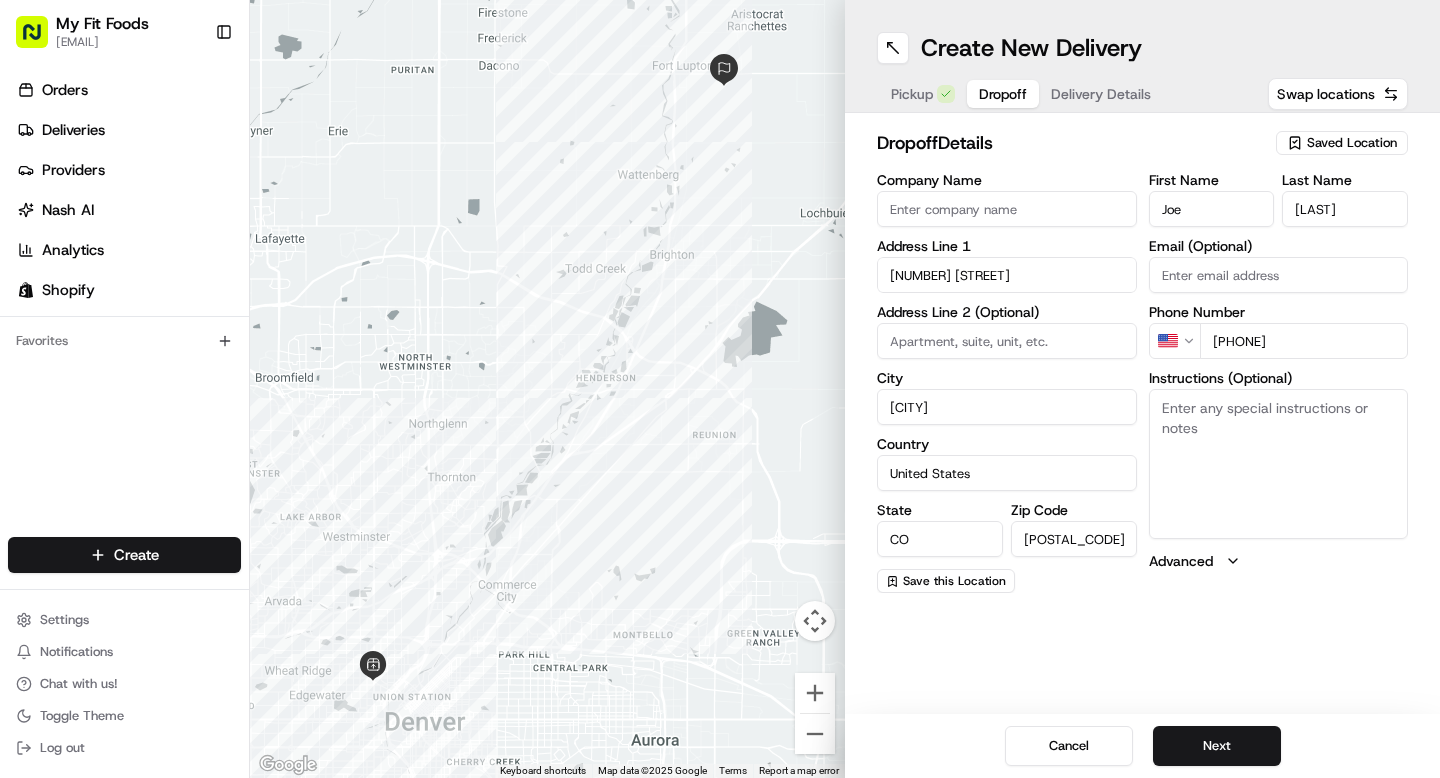 type on "[PHONE]" 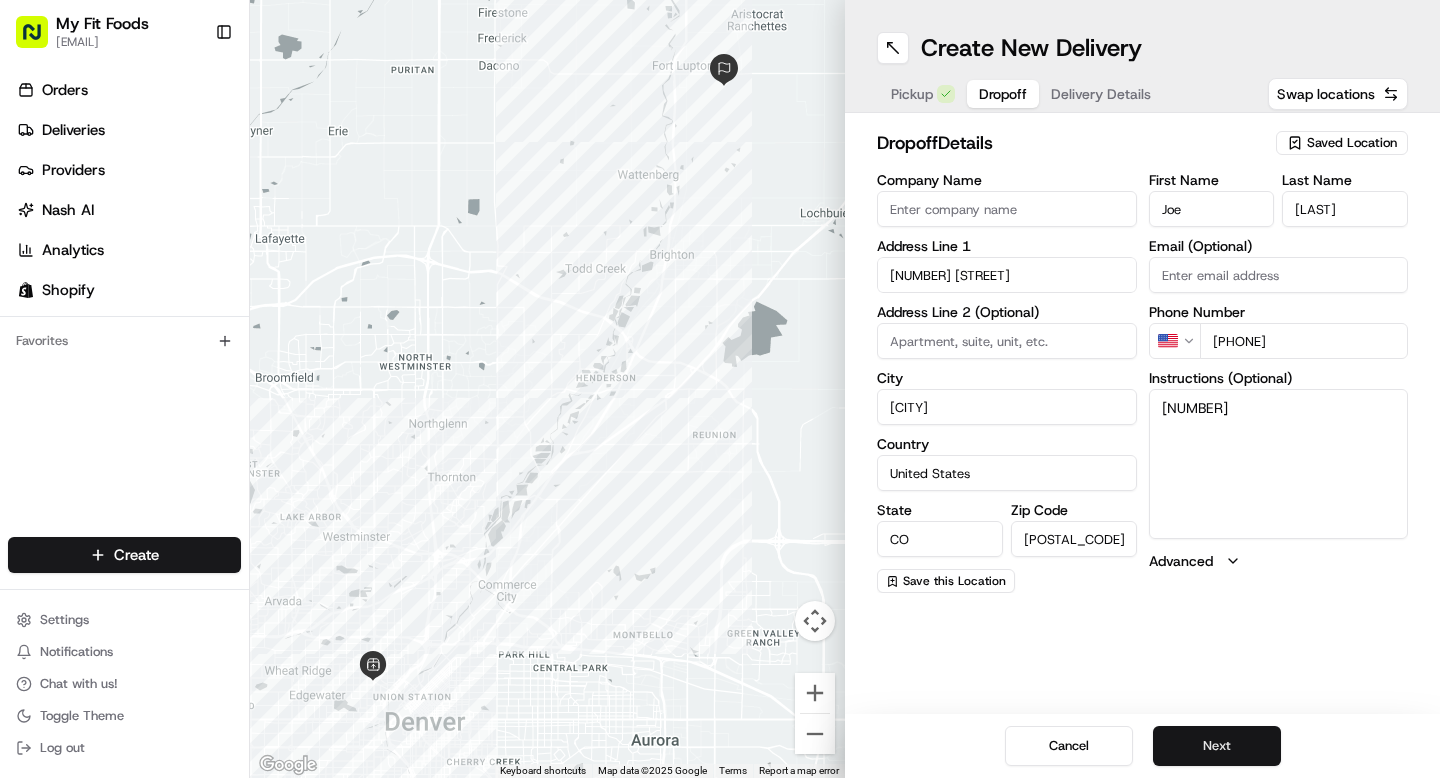 type on "[NUMBER]" 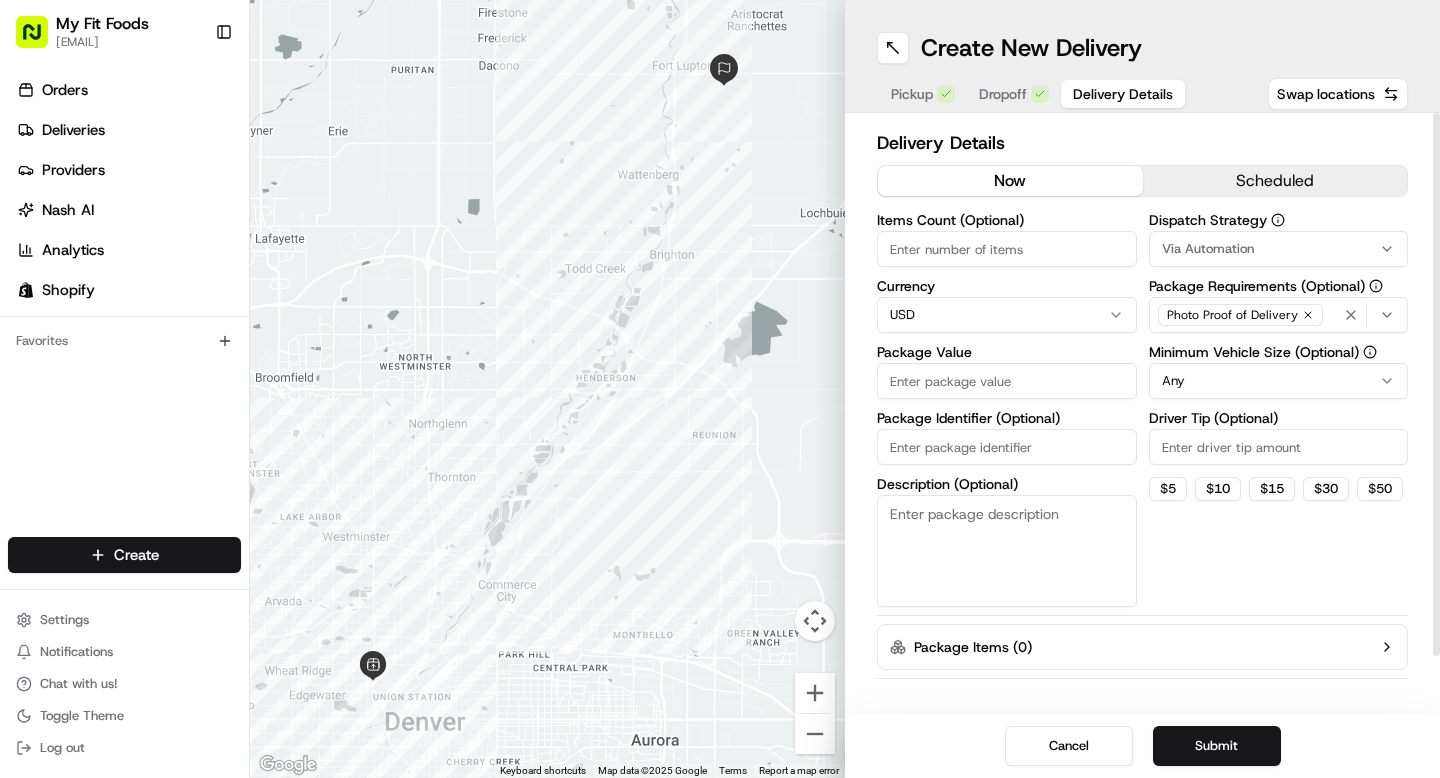 click on "Items Count (Optional)" at bounding box center [1007, 249] 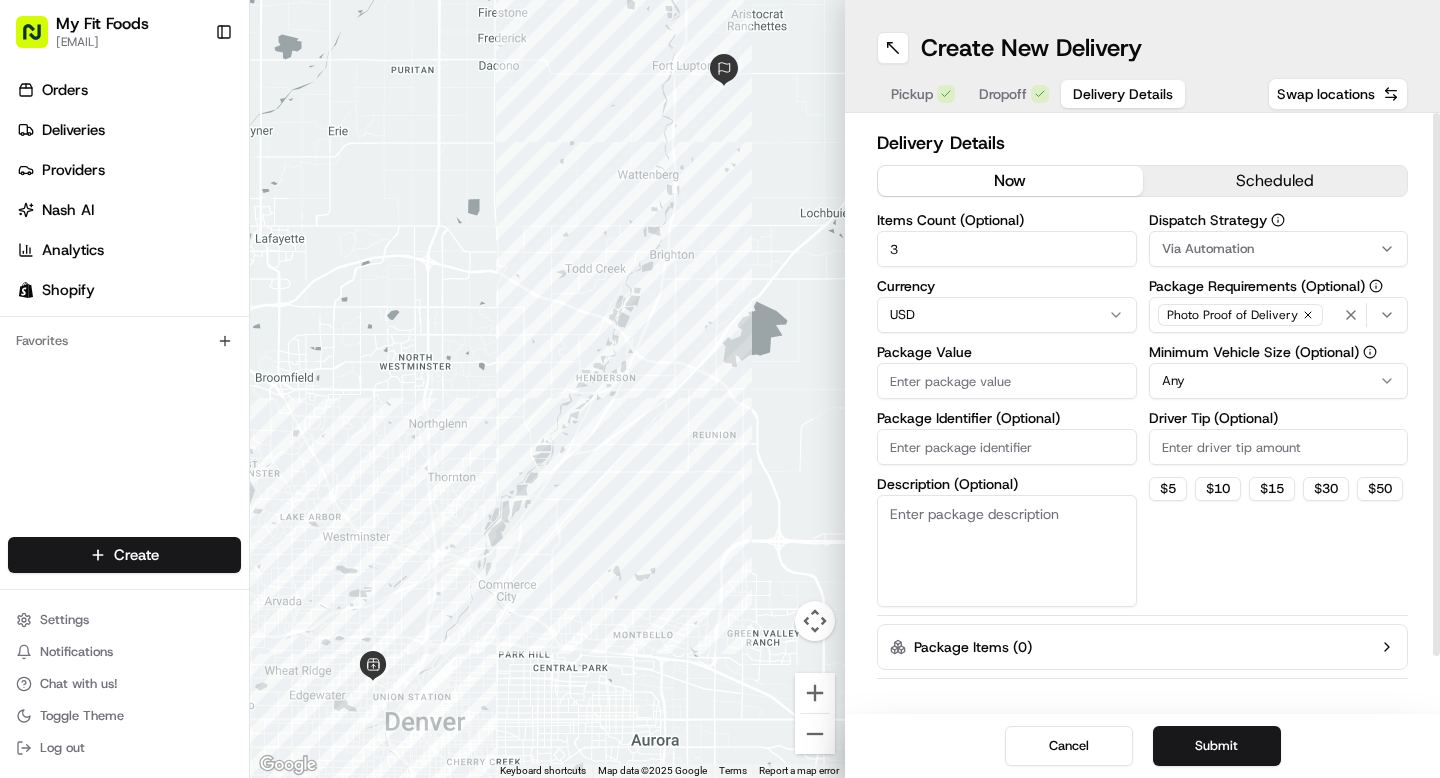 type on "3" 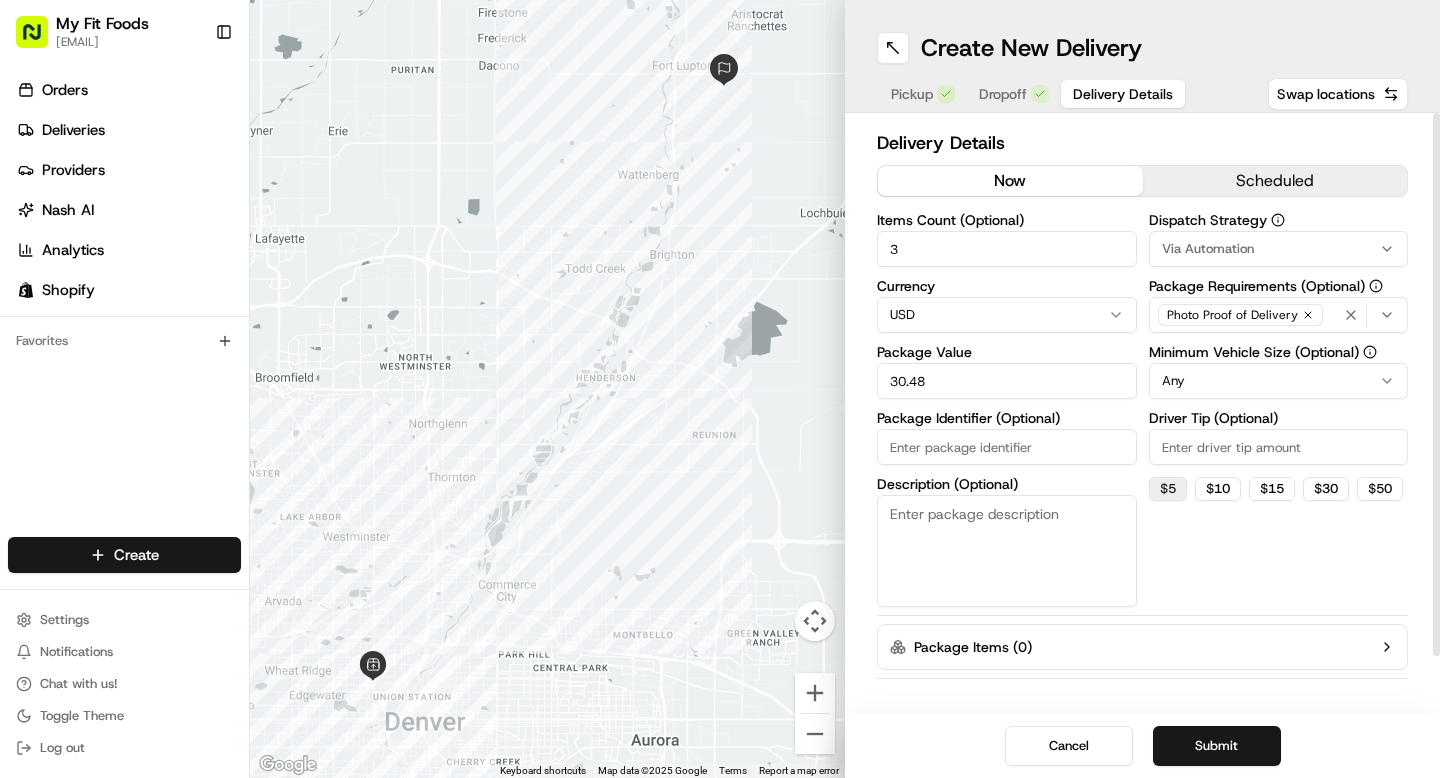type on "30.48" 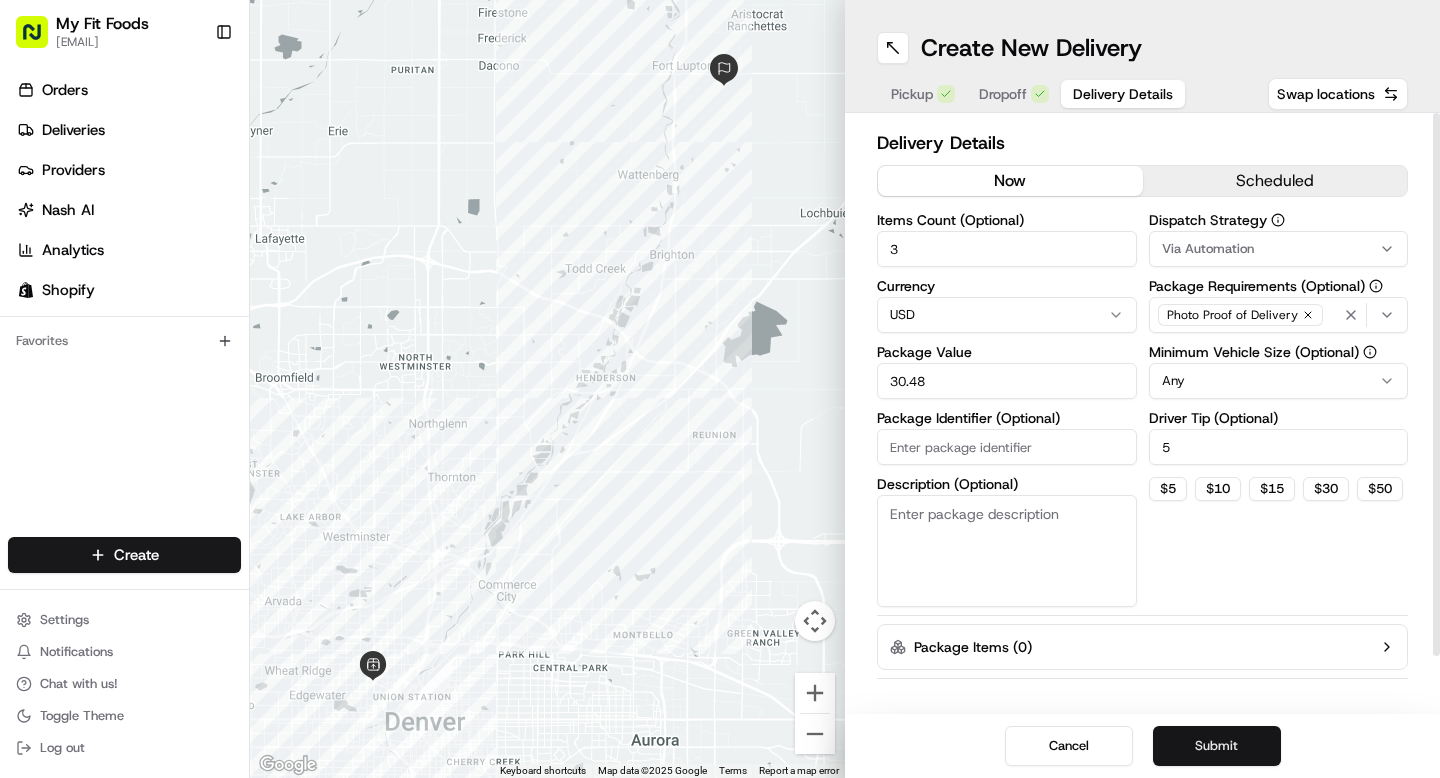 click on "Submit" at bounding box center (1217, 746) 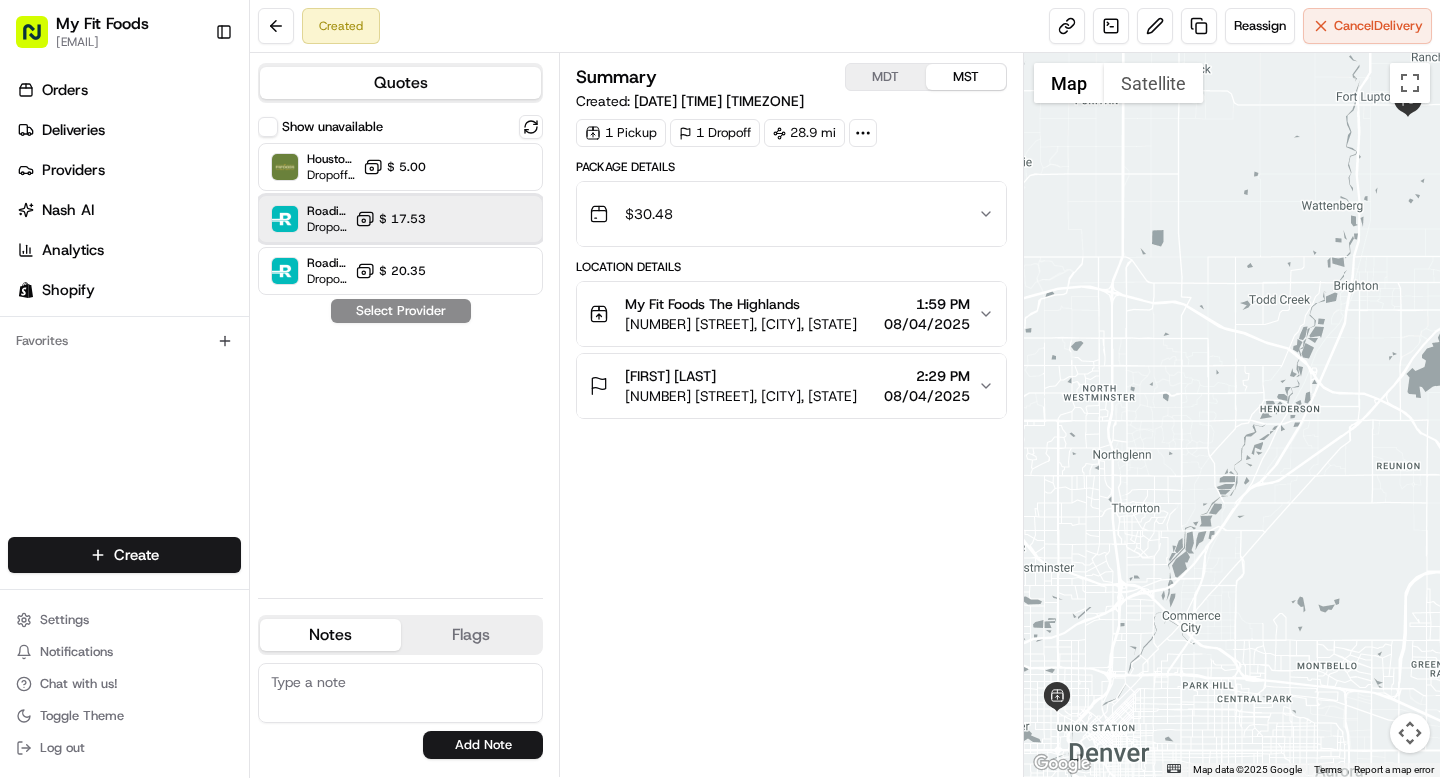 click on "Roadie (Routed) Dropoff ETA - [PRICE]" at bounding box center (400, 219) 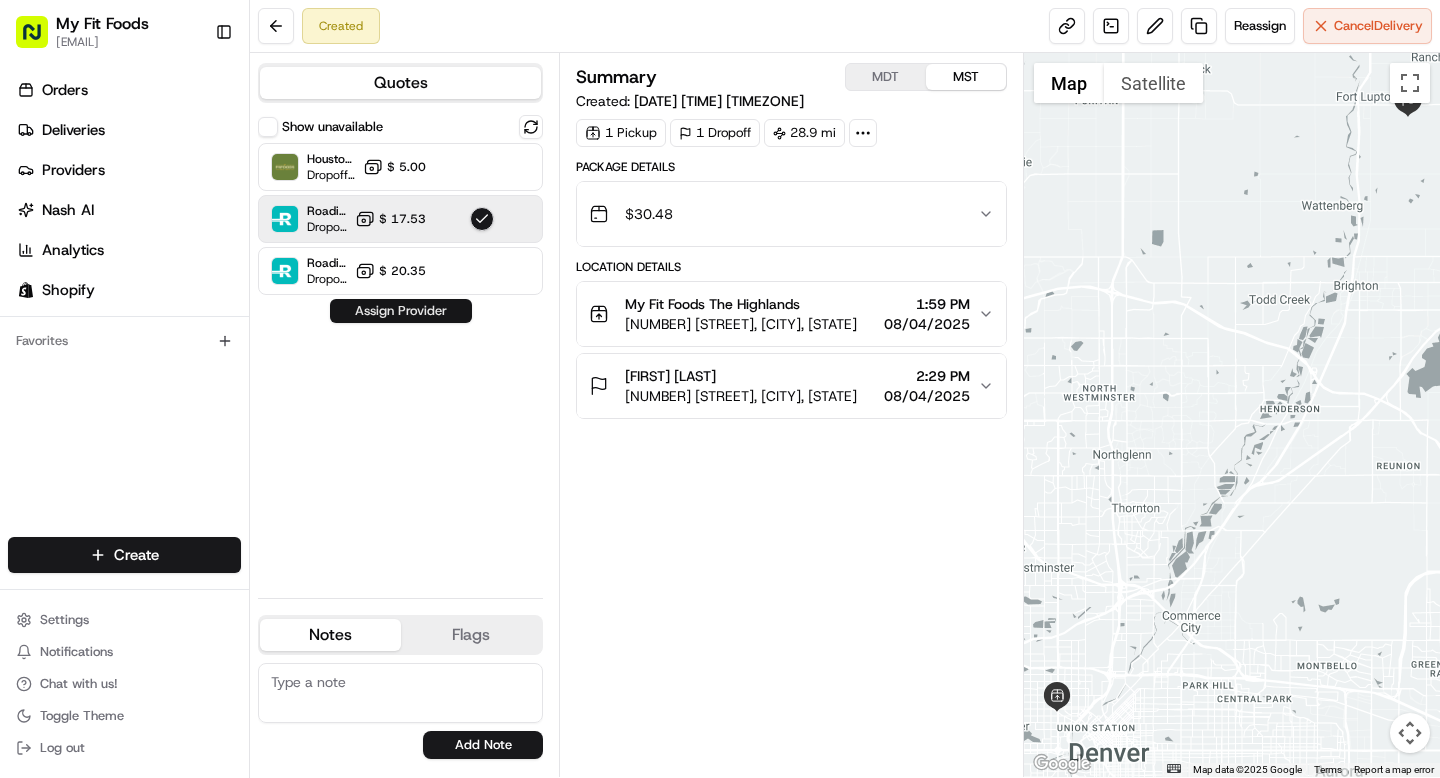 click on "Assign Provider" at bounding box center [401, 311] 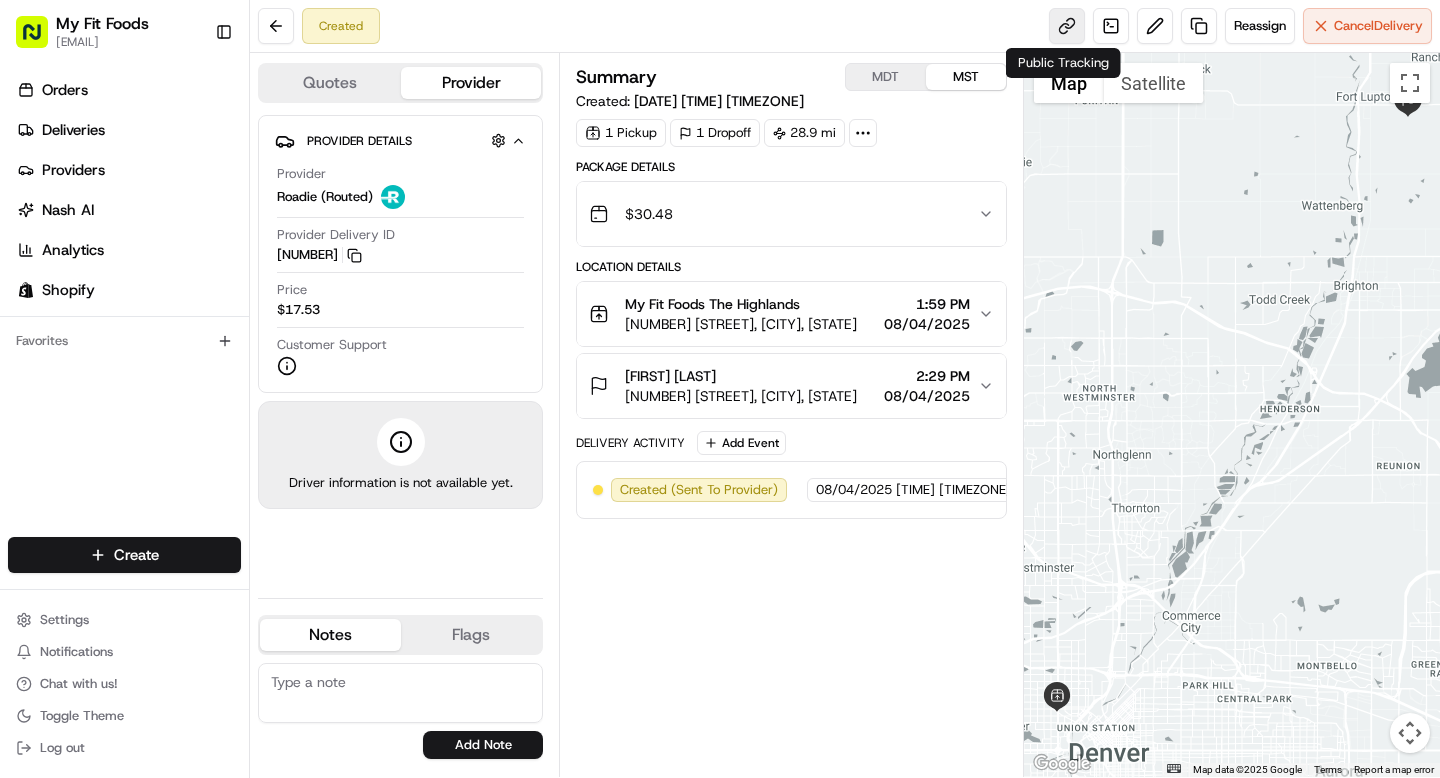 click at bounding box center [1067, 26] 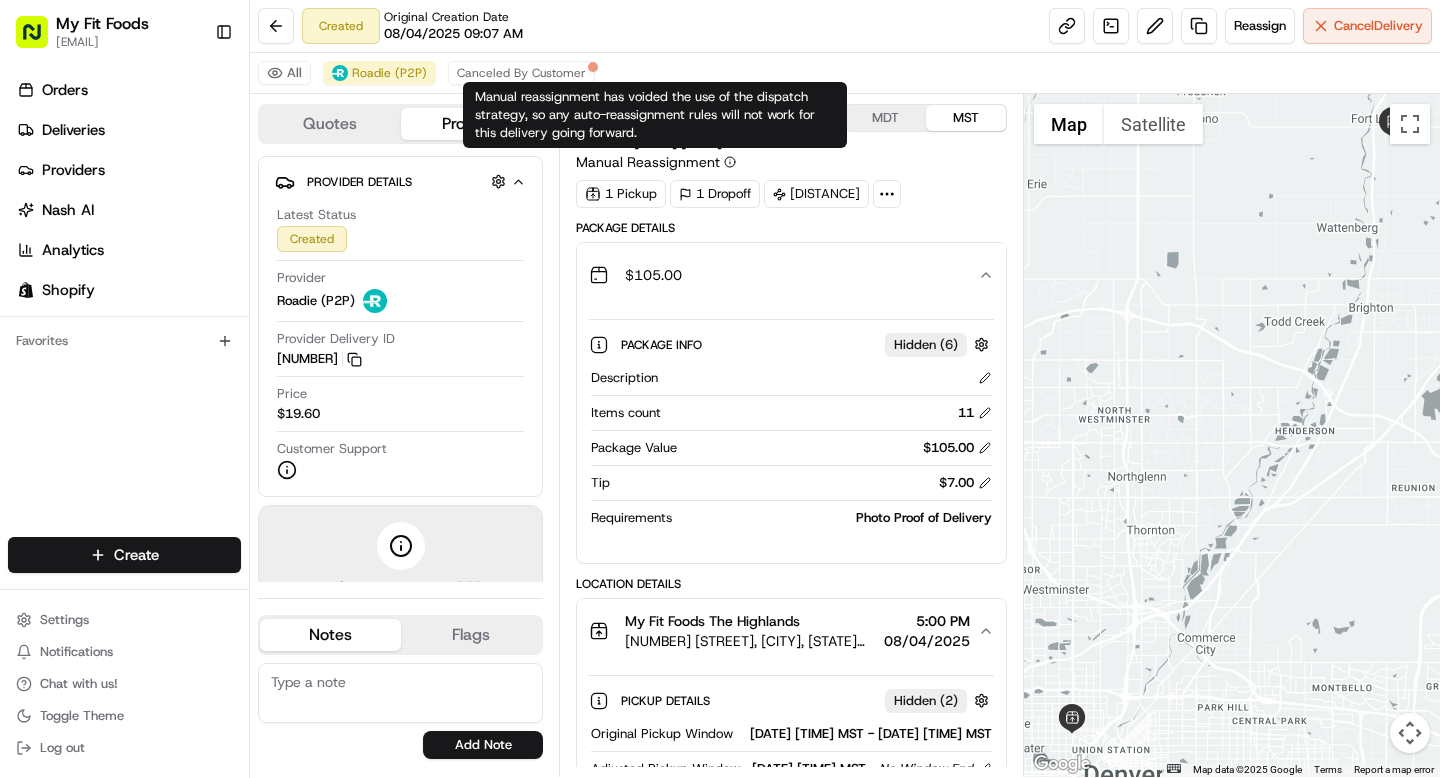 scroll, scrollTop: 0, scrollLeft: 0, axis: both 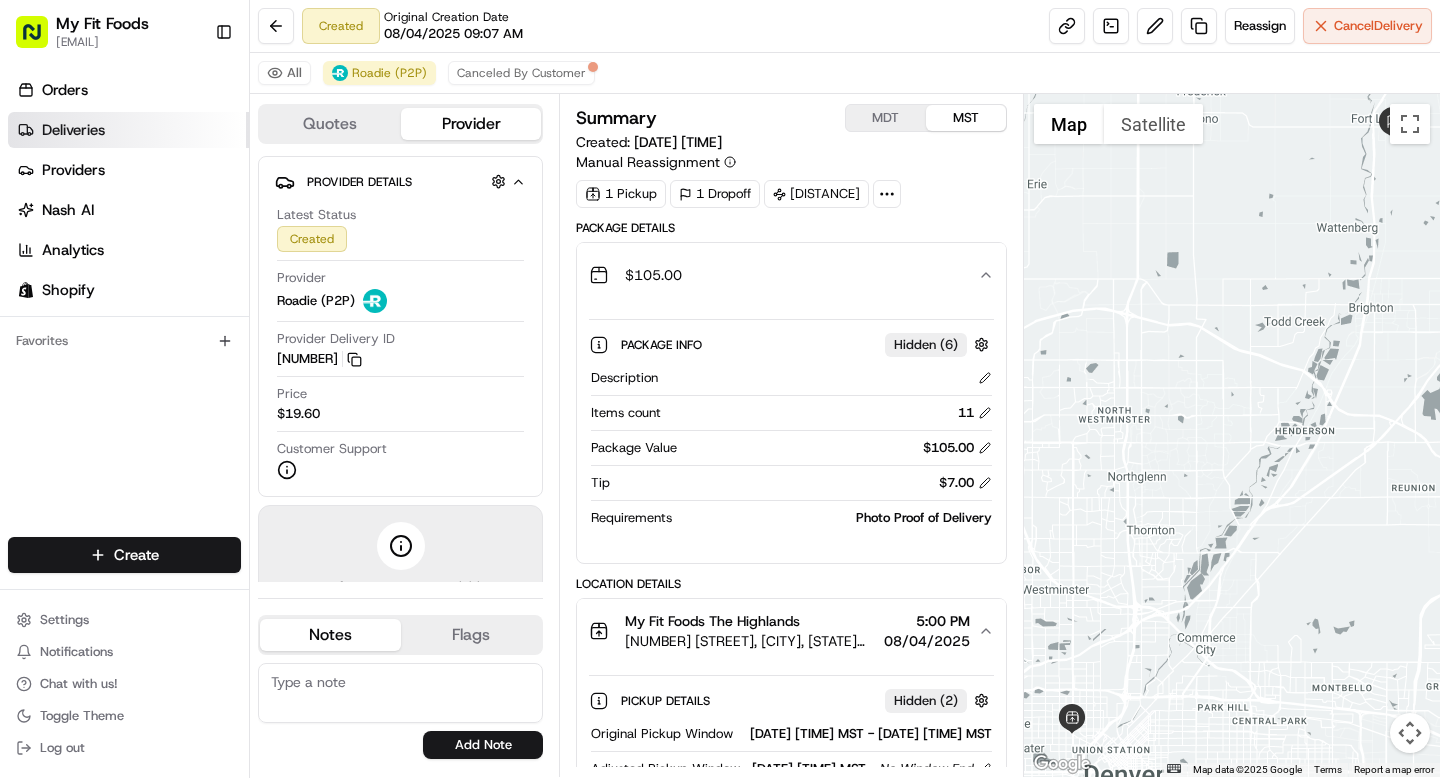 click on "Deliveries" at bounding box center [128, 130] 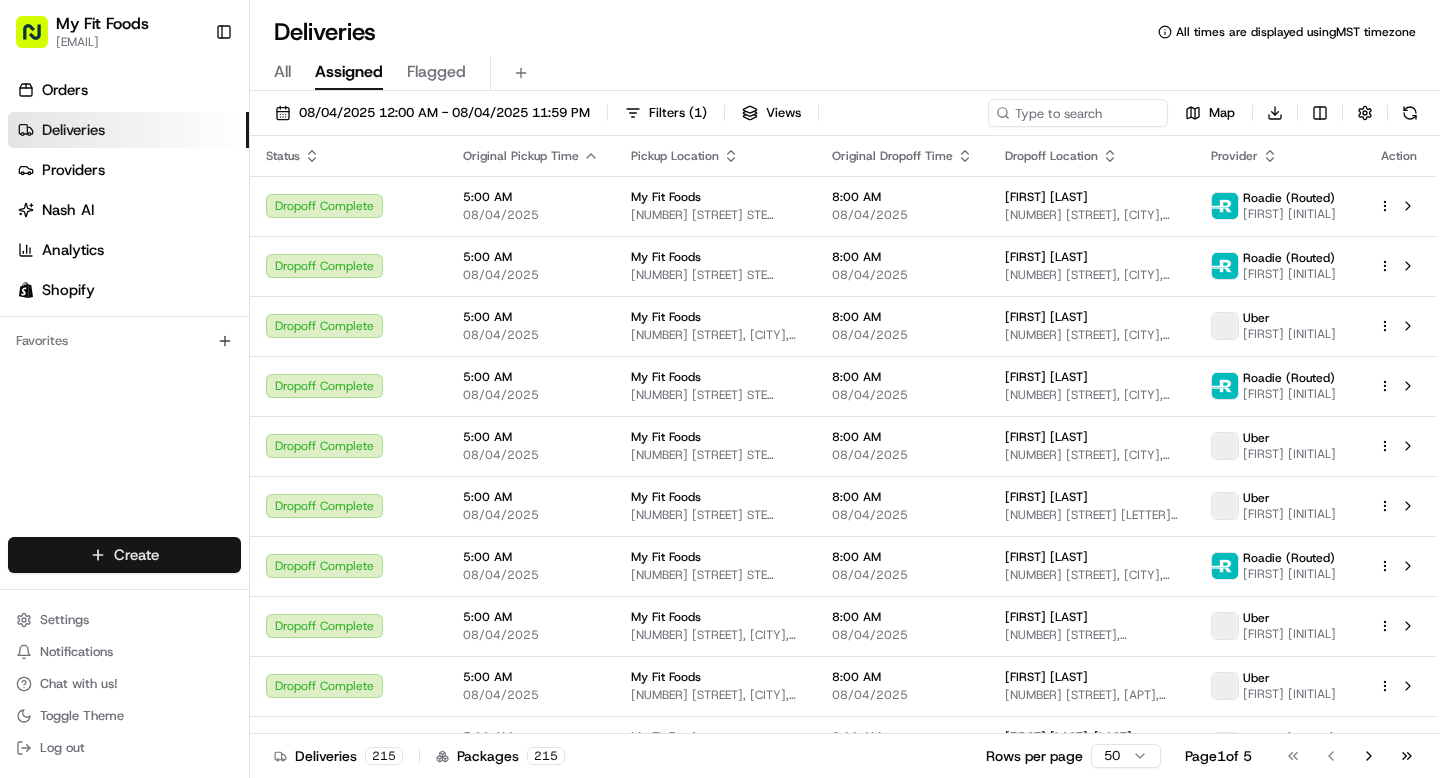 click on "My Fit Foods [EMAIL] Toggle Sidebar Orders Deliveries Providers Nash AI Analytics Shopify Favorites Main Menu Members & Organization Organization Users Roles Preferences Customization Tracking Orchestration Automations Dispatch Strategy Optimization Strategy Locations Pickup Locations Dropoff Locations Shifts Billing Billing Refund Requests Integrations Notification Triggers Webhooks API Keys Request Logs Create Settings Notifications Chat with us! Toggle Theme Log out Deliveries All times are displayed using MST timezone All Assigned Flagged [DATE] [TIME] - [DATE] [TIME] Filters ( 1 ) Views Map Download Status Original Pickup Time Pickup Location Original Dropoff Time Dropoff Location Provider Action Dropoff Complete 5:00 AM [DATE] My Fit Foods [NUMBER] [STREET] [CITY], [STATE] [POSTAL_CODE], US 8:00 AM [DATE] [FIRST] [LAST] [COMPANY] ([ROUTED]) [LAST] [INITIAL] Dropoff Complete 5:00 AM [DATE] My Fit Foods 8:00 AM [DATE]" at bounding box center [720, 389] 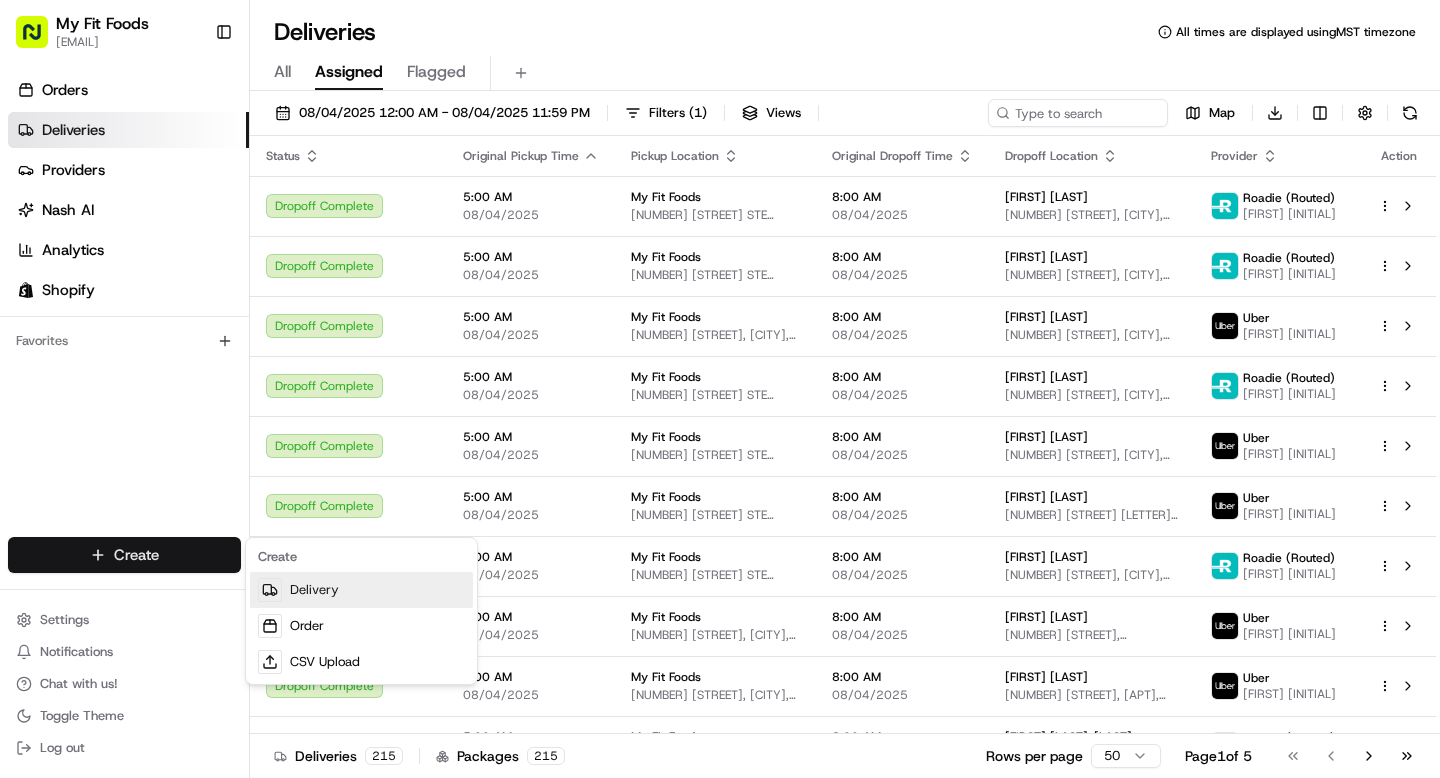 click on "Delivery" at bounding box center (361, 590) 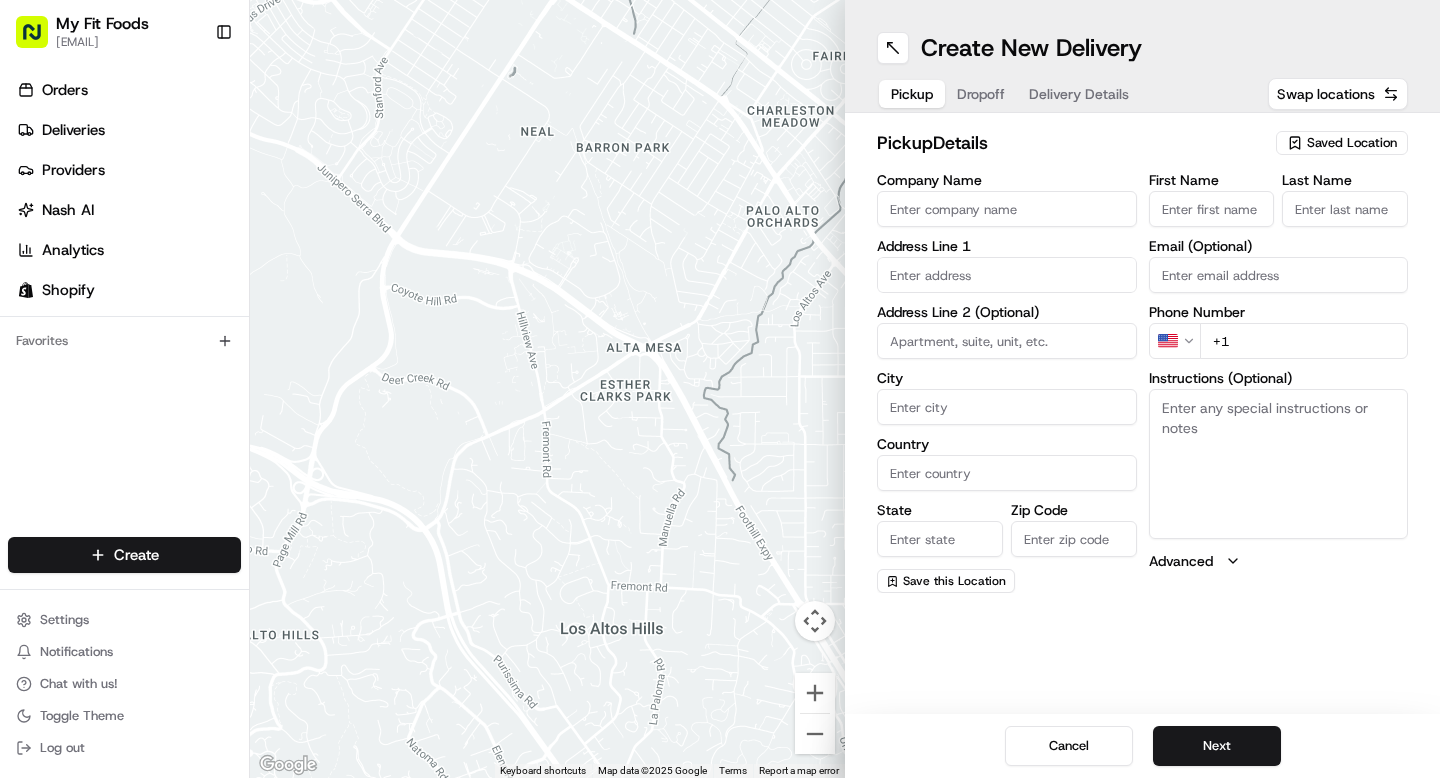 click on "Saved Location" at bounding box center [1352, 143] 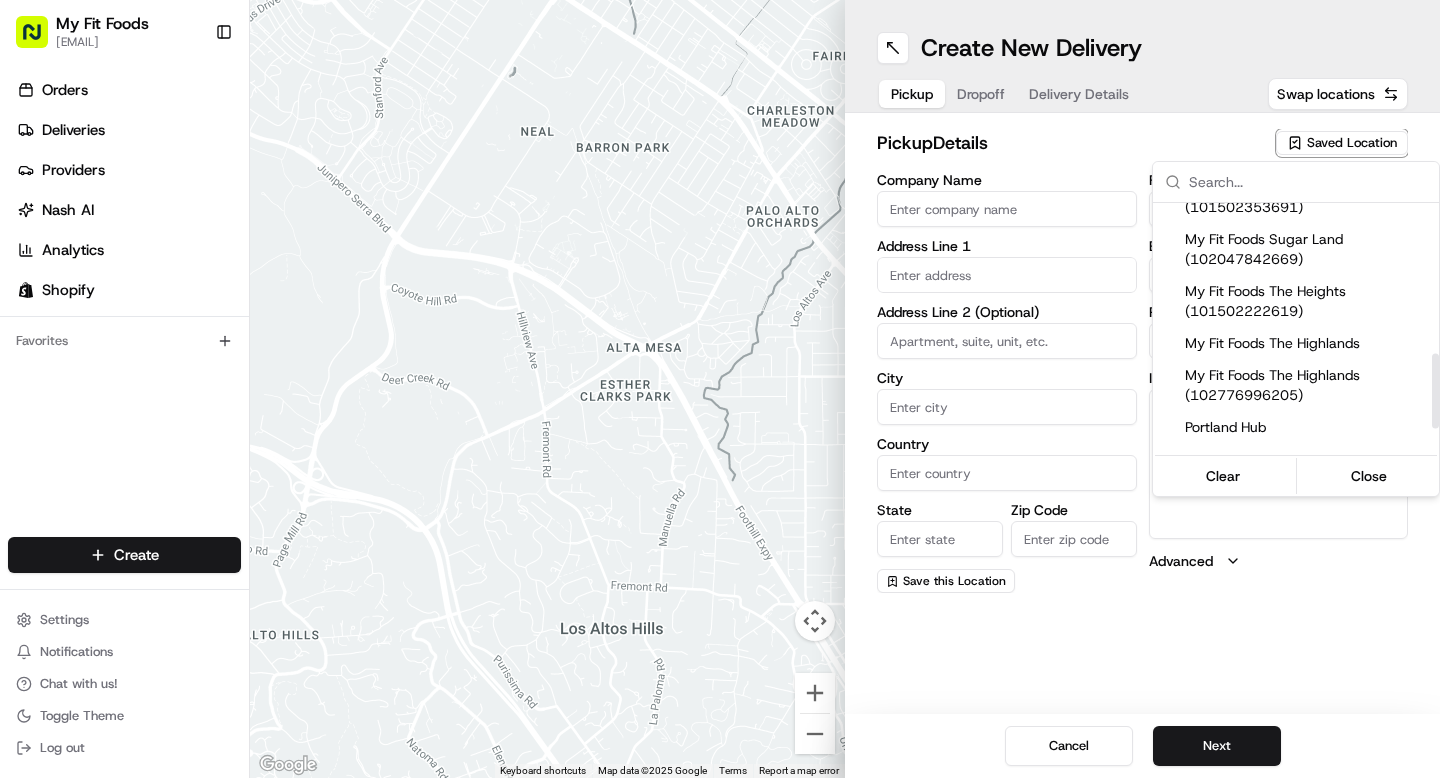 scroll, scrollTop: 549, scrollLeft: 0, axis: vertical 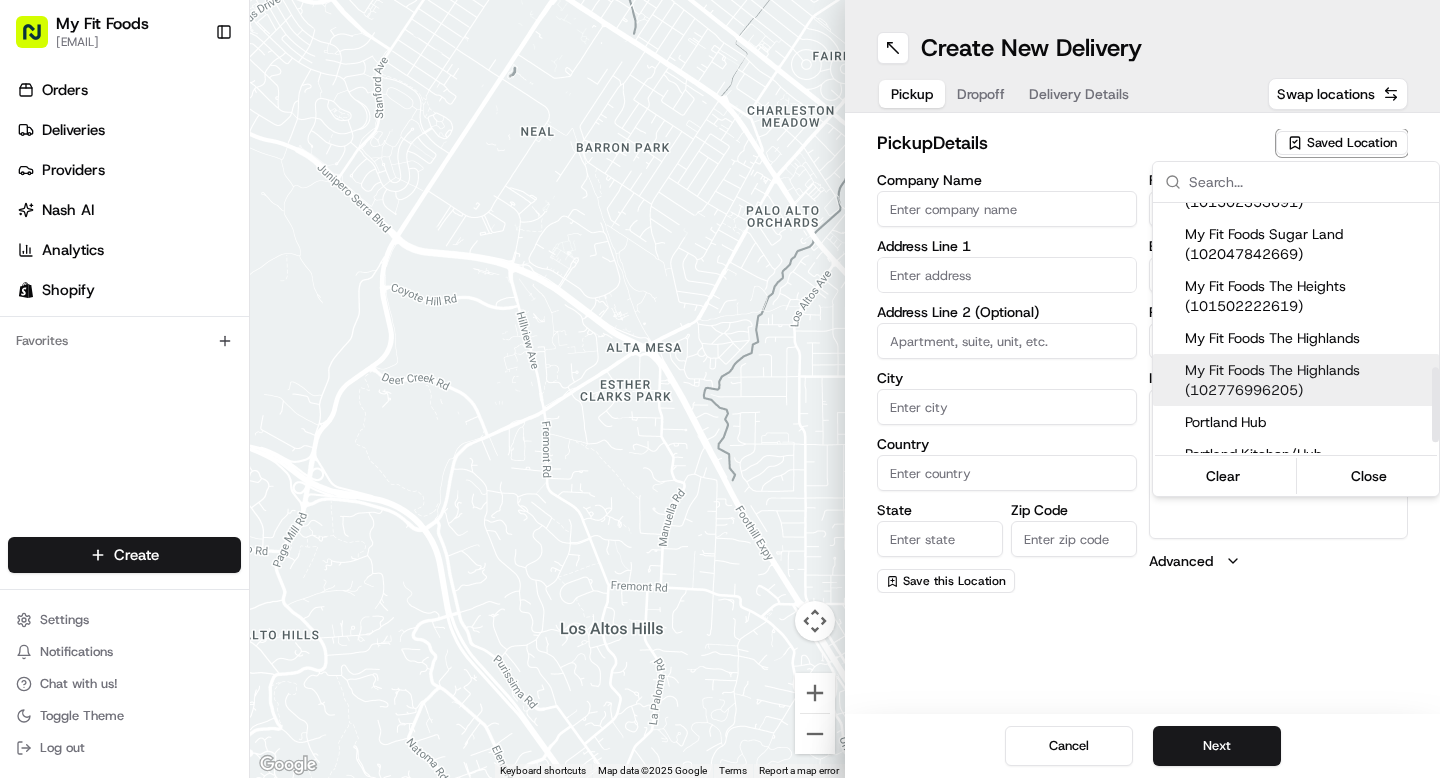 click on "My Fit Foods The Highlands (102776996205)" at bounding box center (1308, 380) 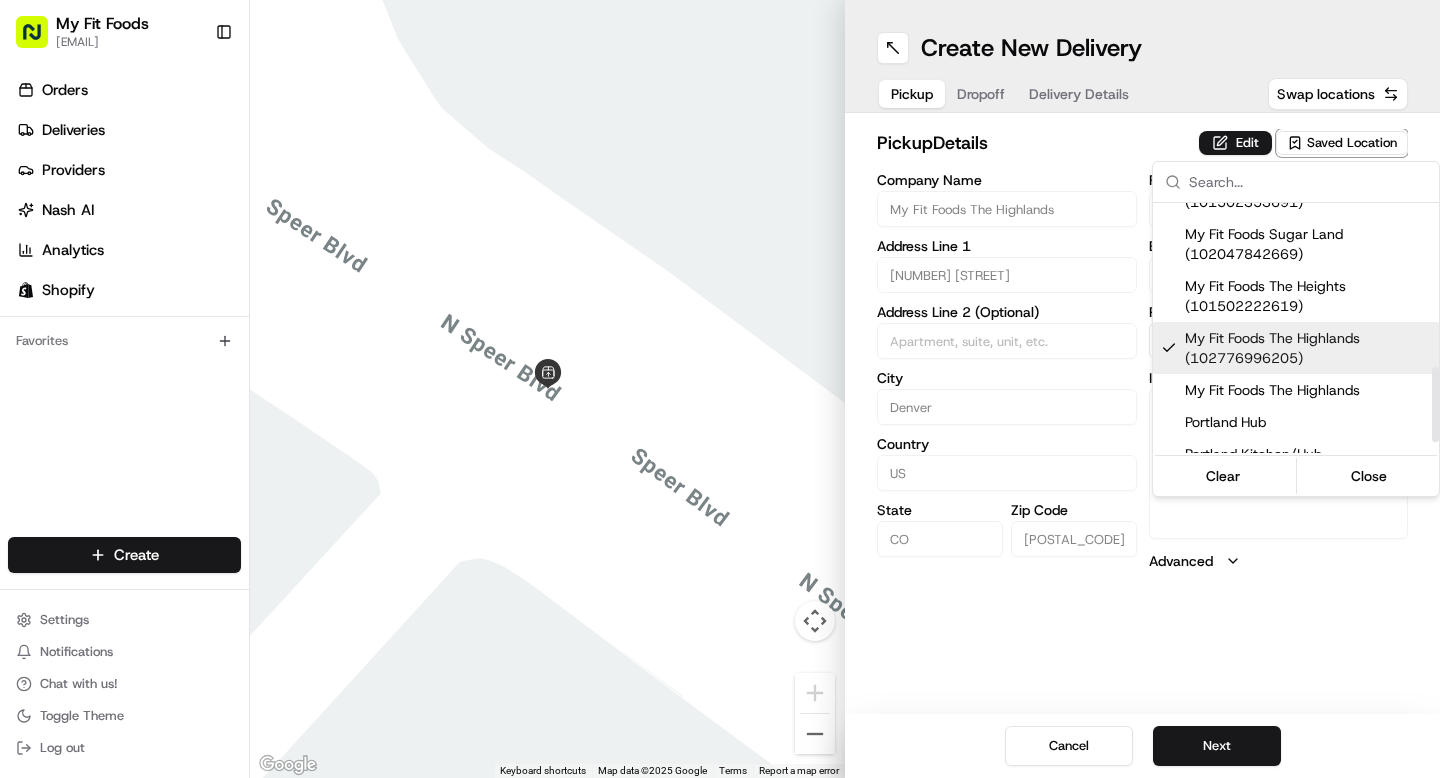 click on "My Fit Foods [EMAIL] Toggle Sidebar Orders Deliveries Providers Nash AI Analytics Shopify Favorites Main Menu Members & Organization Organization Users Roles Preferences Customization Tracking Orchestration Automations Dispatch Strategy Optimization Strategy Locations Pickup Locations Dropoff Locations Shifts Billing Billing Refund Requests Integrations Notification Triggers Webhooks API Keys Request Logs Create Settings Notifications Chat with us! Toggle Theme Log out ← Move left → Move right ↑ Move up ↓ Move down + Zoom in - Zoom out Home Jump left by 75% End Jump right by 75% Page Up Jump up by 75% Page Down Jump down by 75% Keyboard shortcuts Map Data Map data ©2025 Google Map data ©2025 Google 2 m Click to toggle between metric and imperial units Terms Report a map error Create New Delivery Pickup Dropoff Delivery Details Swap locations pickup Details Edit Saved Location Company Name My Fit Foods The Highlands Address Line 1 [NUMBER] [STREET] City [CITY] US [STATE]" at bounding box center (720, 389) 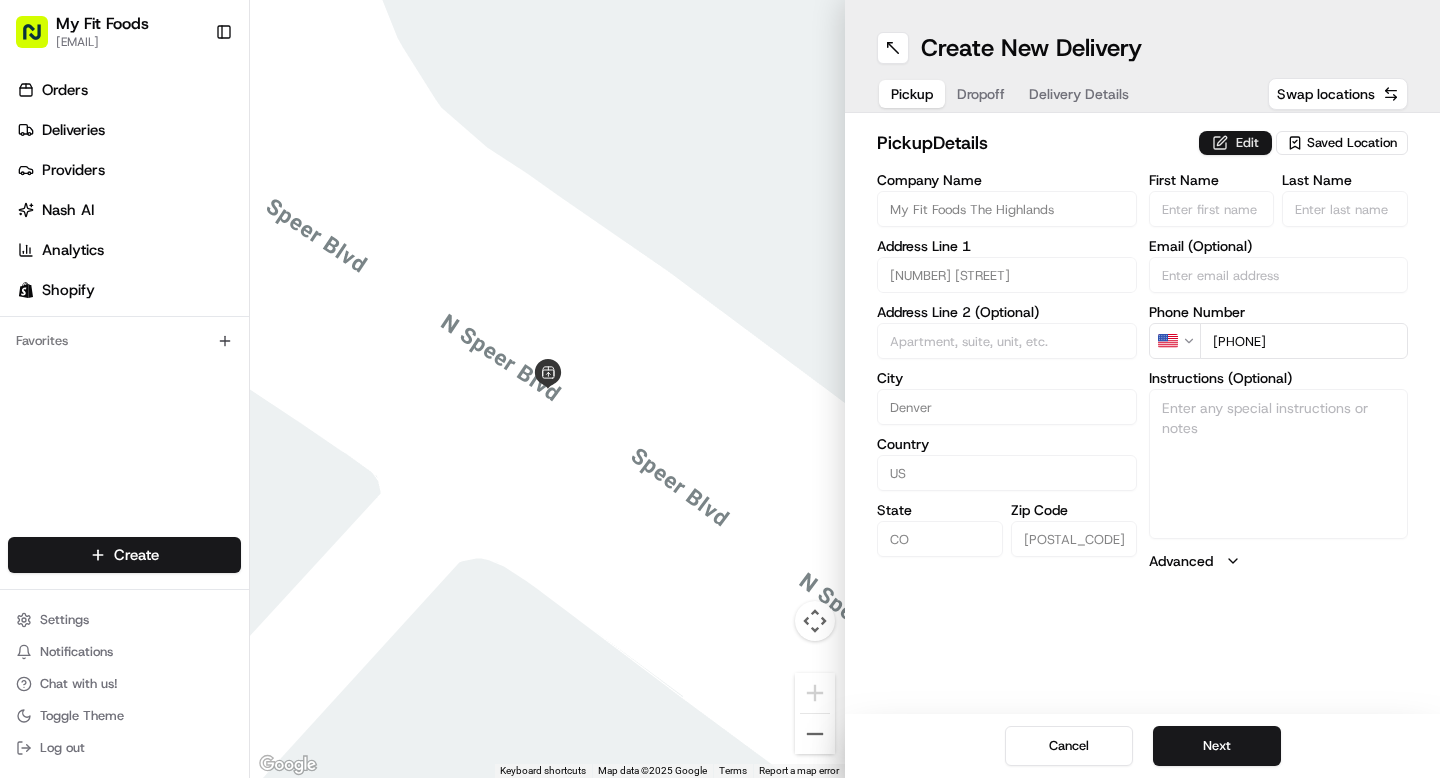 click on "Edit" at bounding box center (1235, 143) 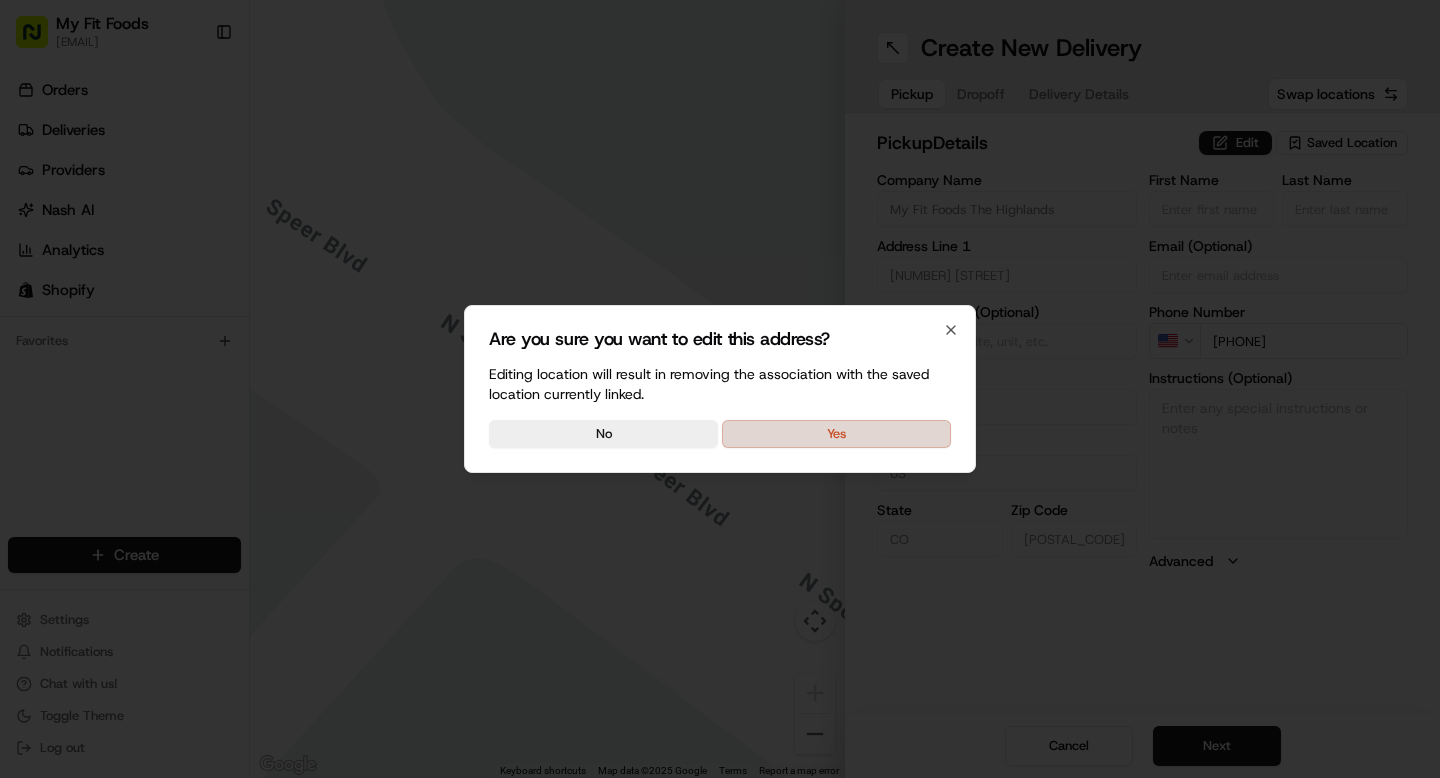 click on "Yes" at bounding box center (836, 434) 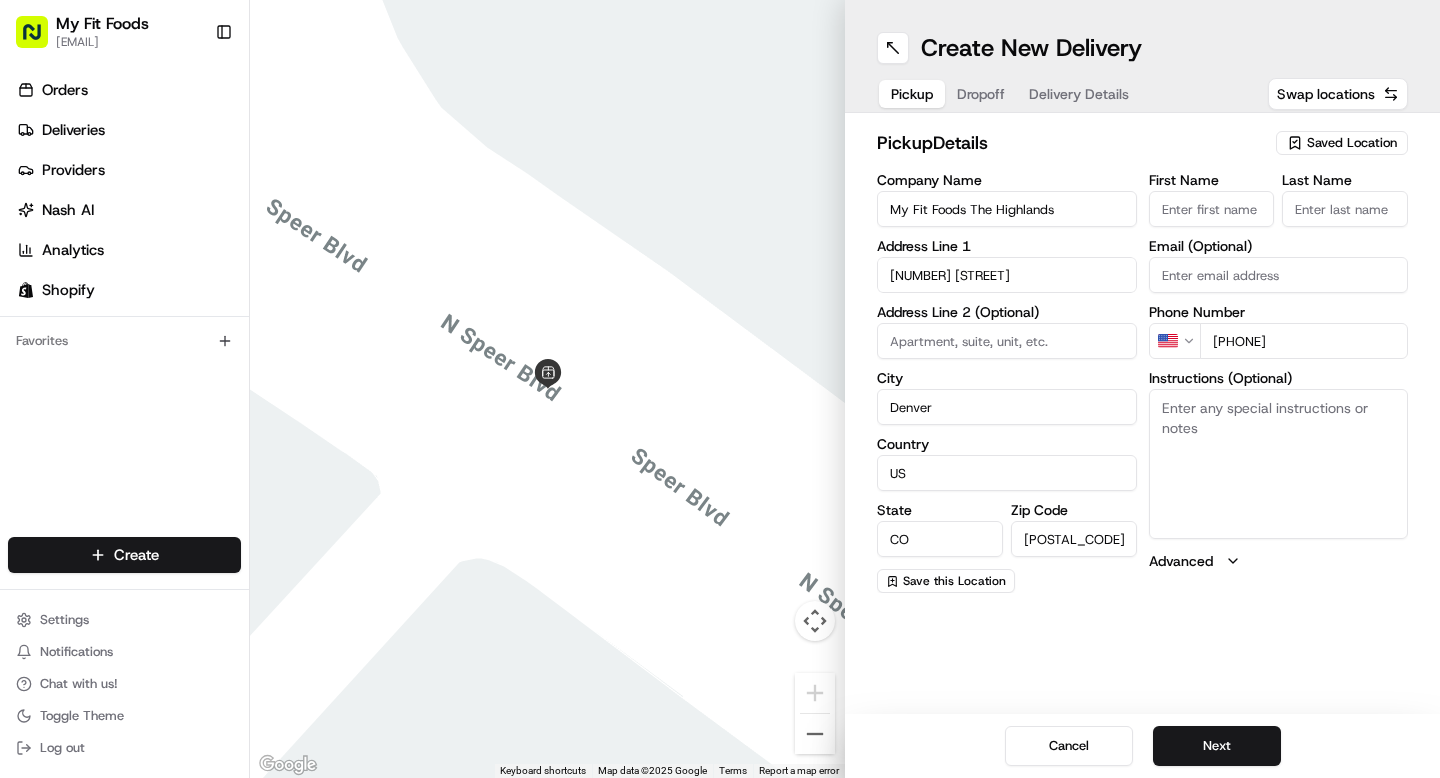 click on "Instructions (Optional)" at bounding box center [1279, 464] 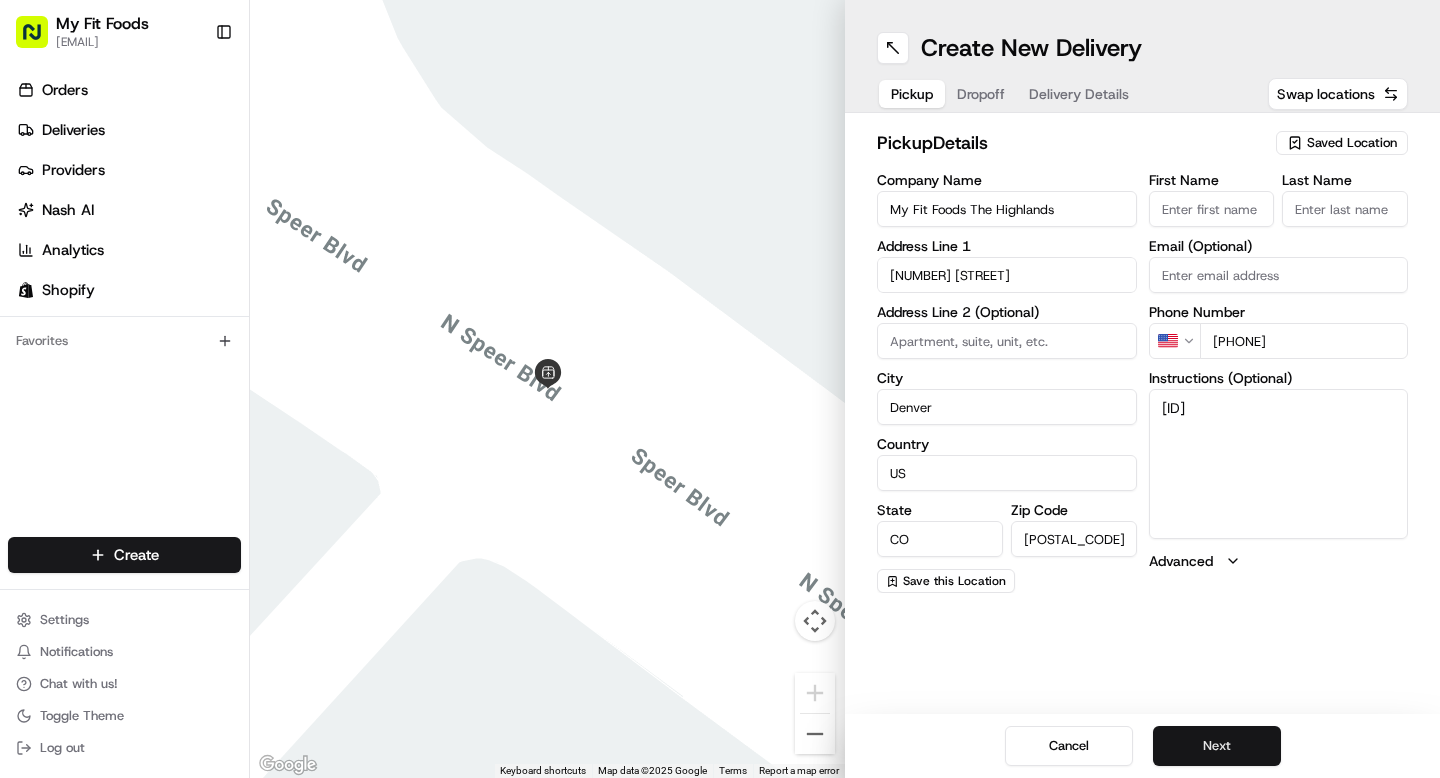 type on "#824990" 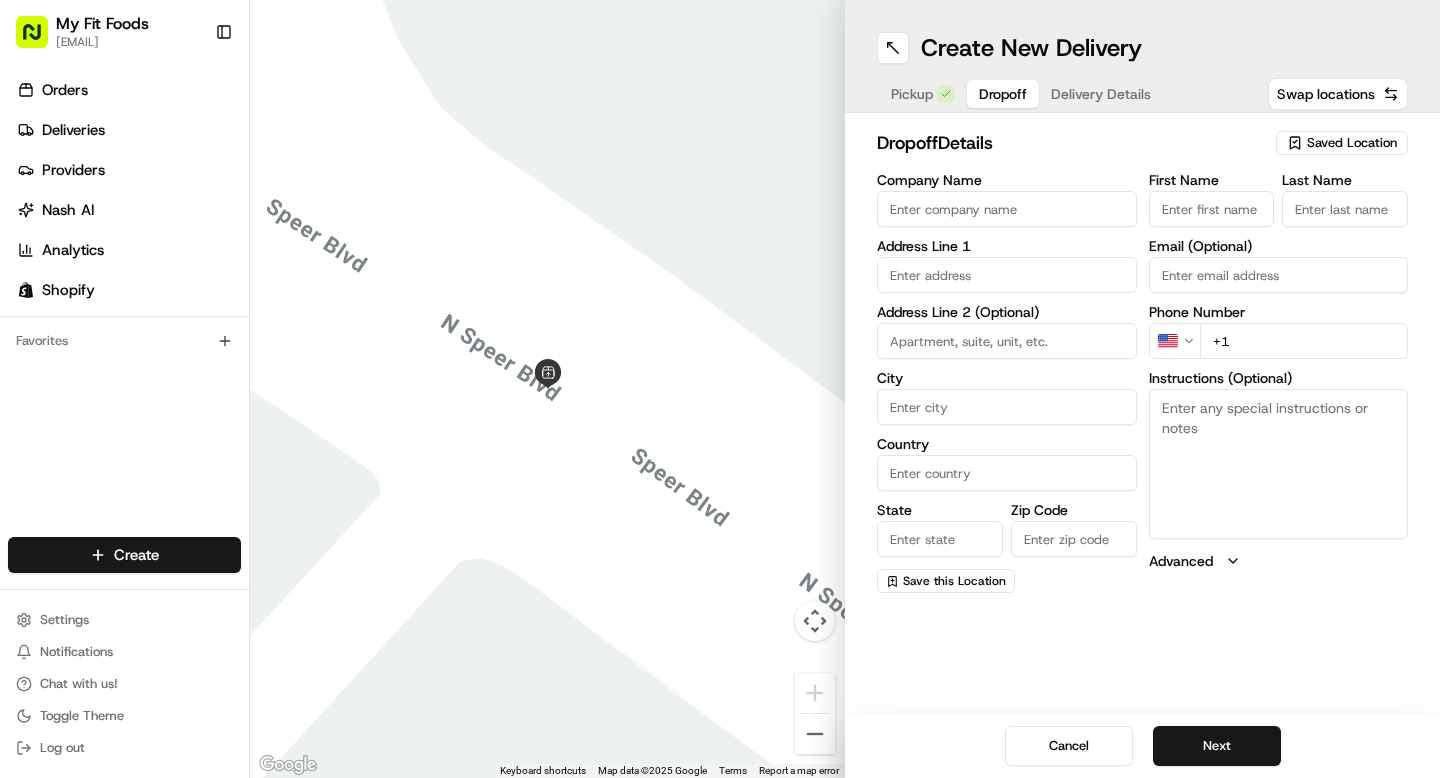 click on "First Name" at bounding box center [1212, 209] 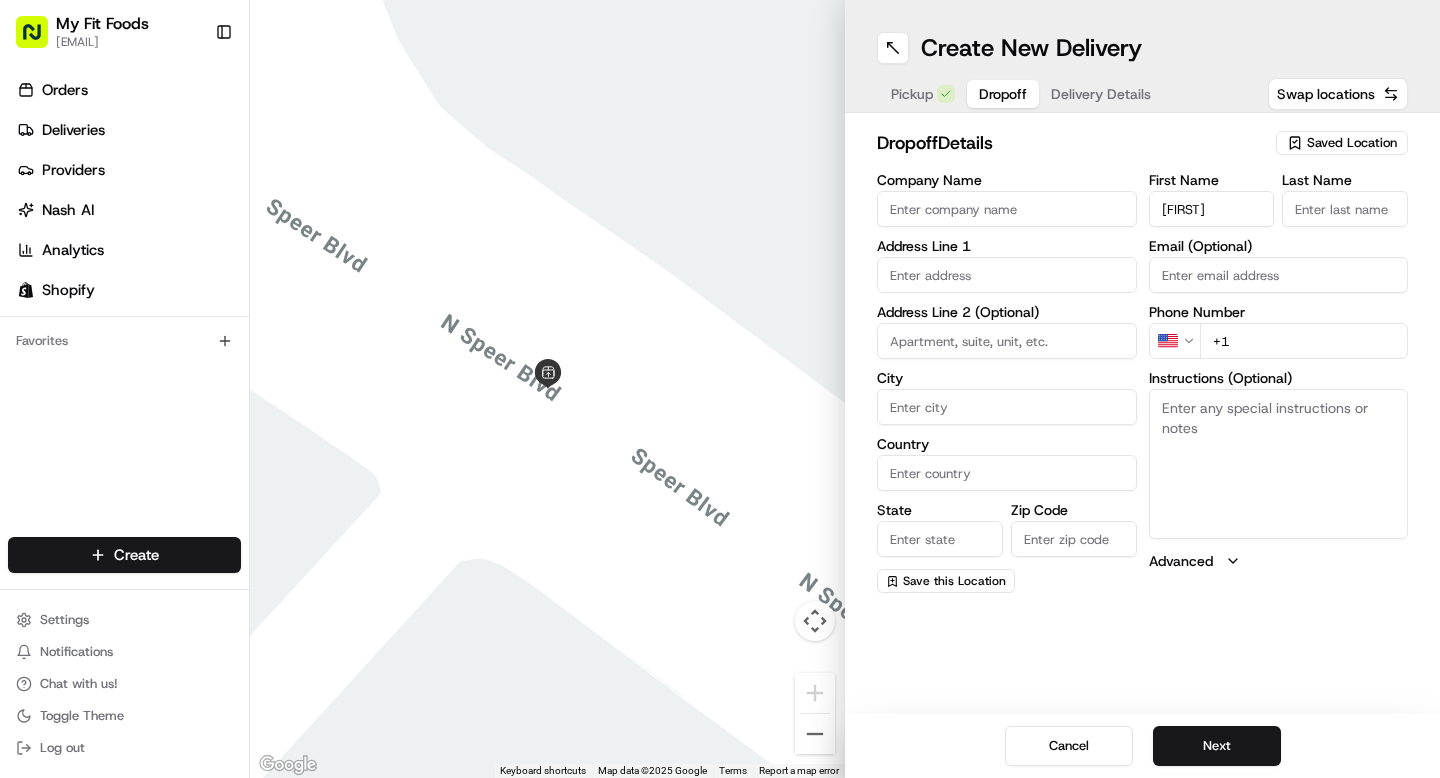 type on "Molly" 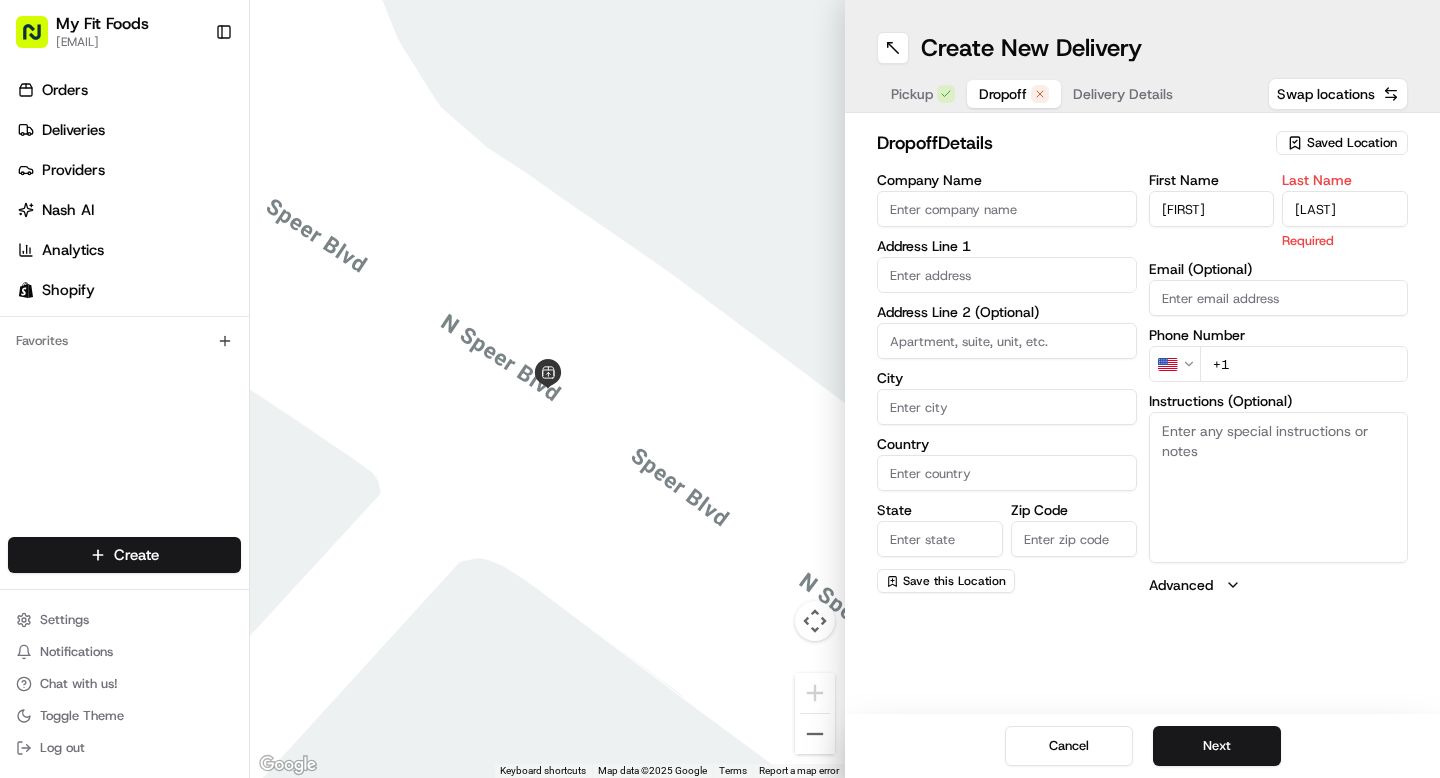 type on "Mayber" 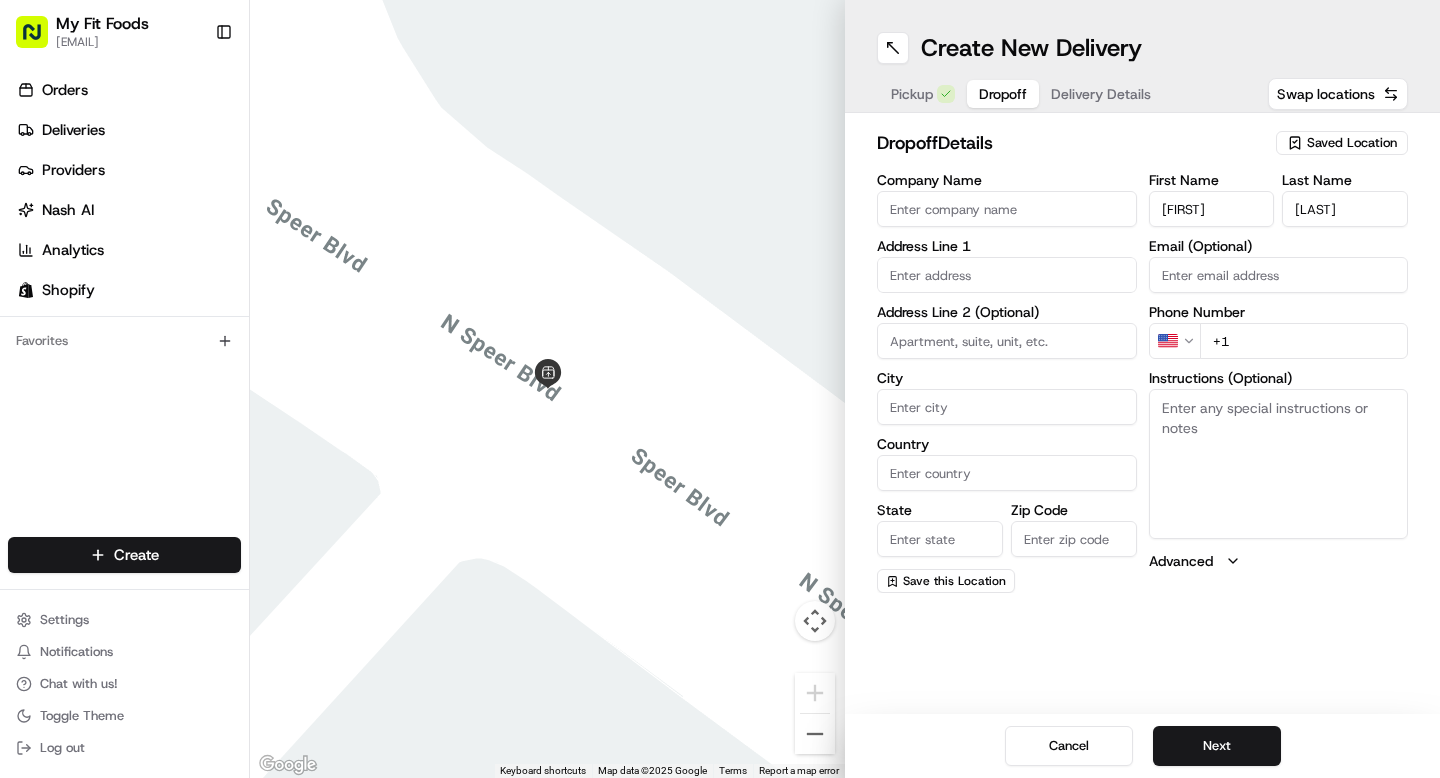 click on "First Name Molly Last Name Mayber Email (Optional) Phone Number US +1 Instructions (Optional) Advanced" at bounding box center (1279, 383) 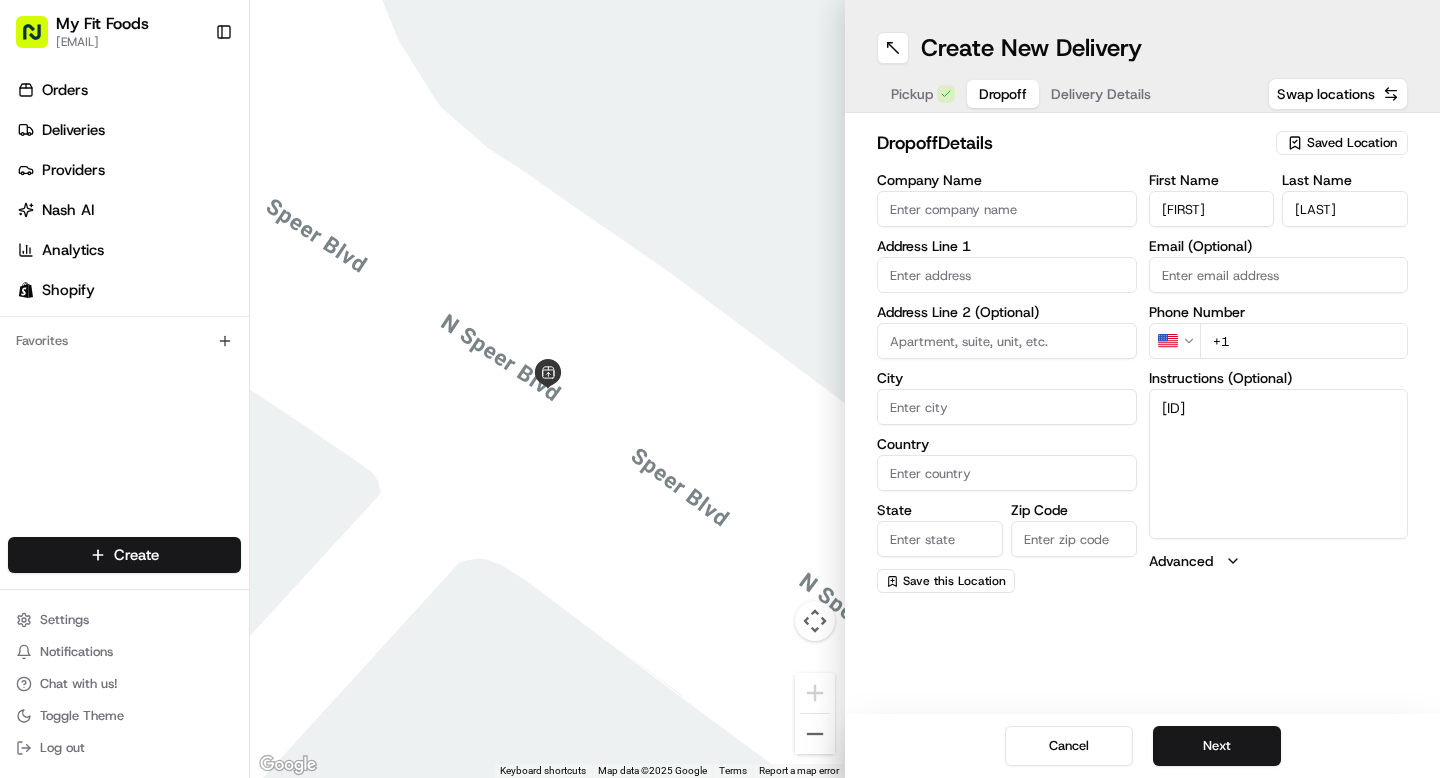 type on "#824990" 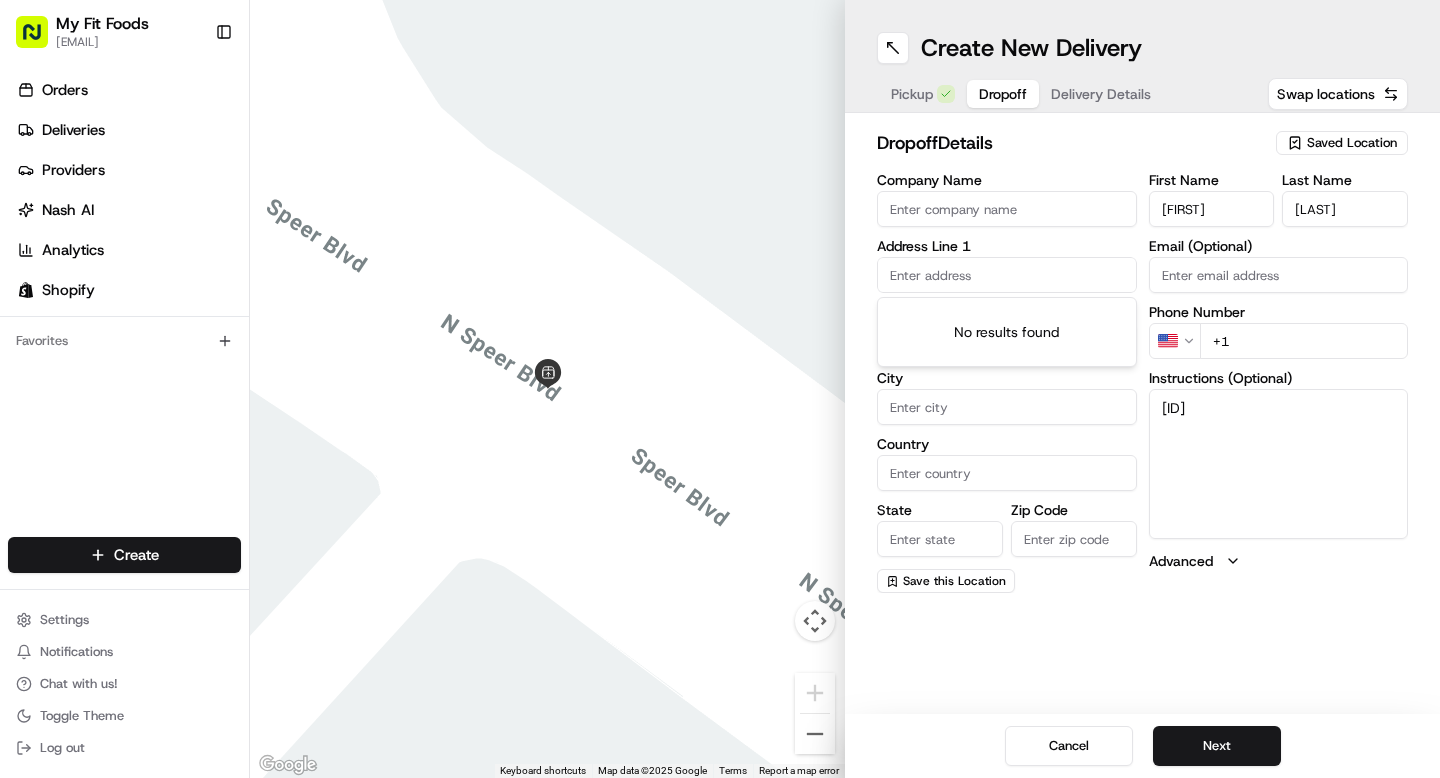 click at bounding box center [1007, 275] 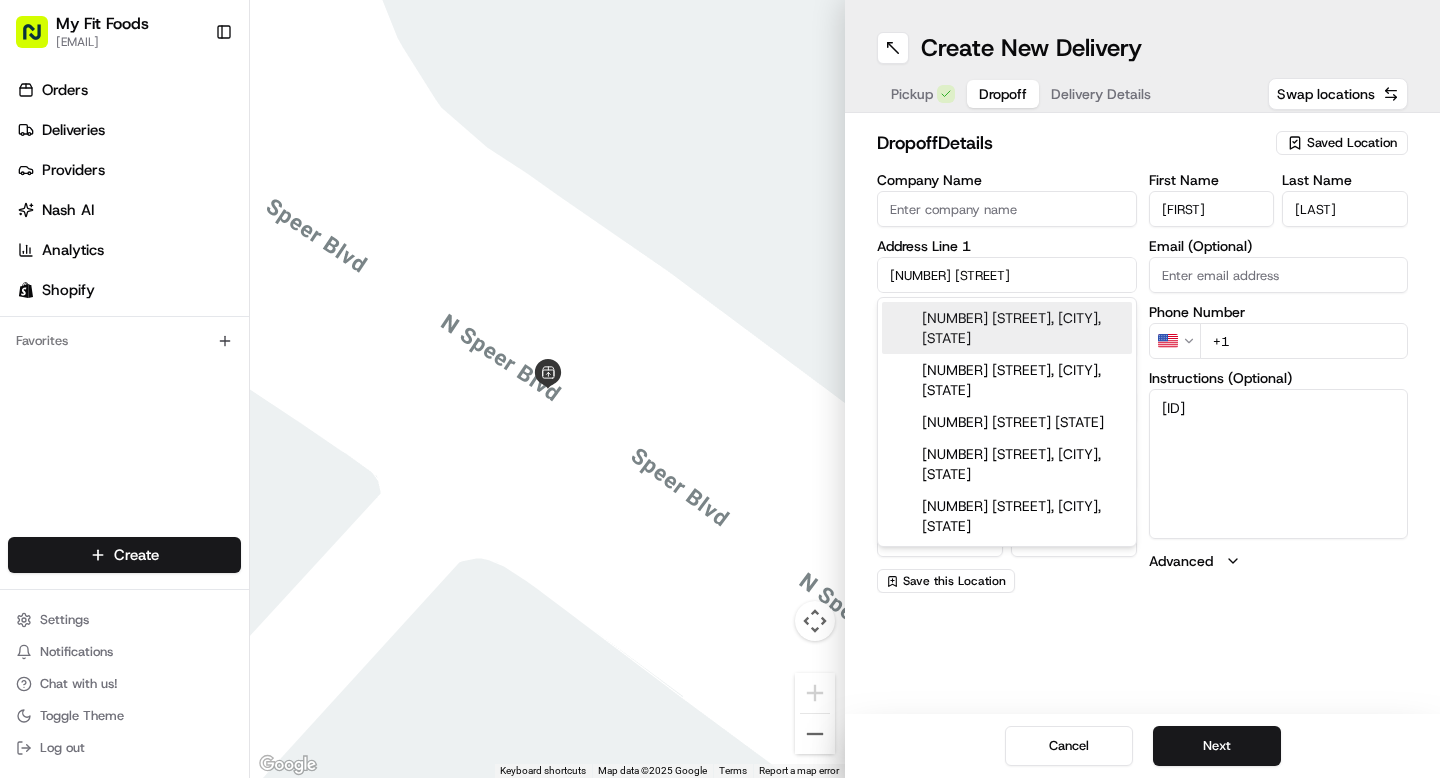 click on "5631 West 103rd Avenue, Broomfield, CO" at bounding box center [1007, 328] 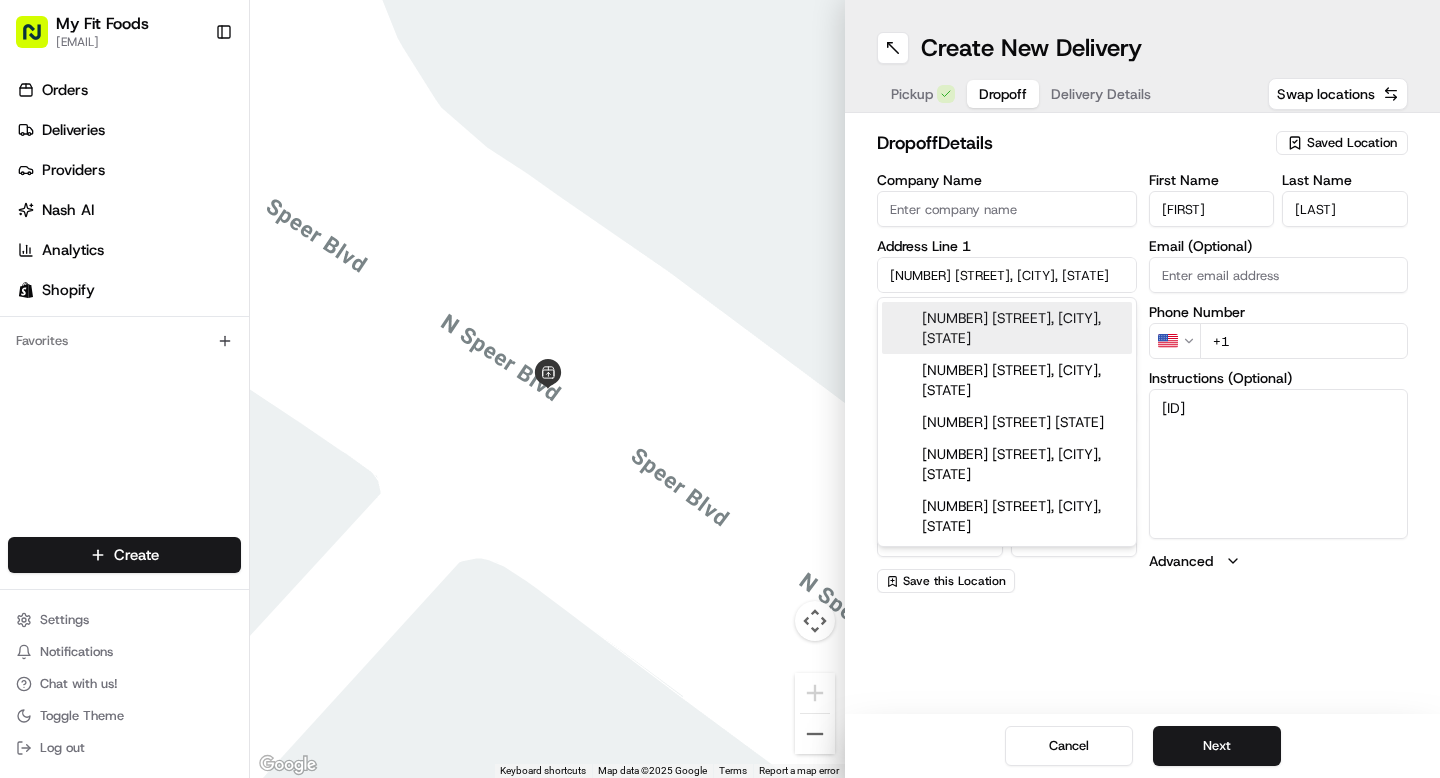 type on "5631 W 103rd Ave, Broomfield, CO 80020, USA" 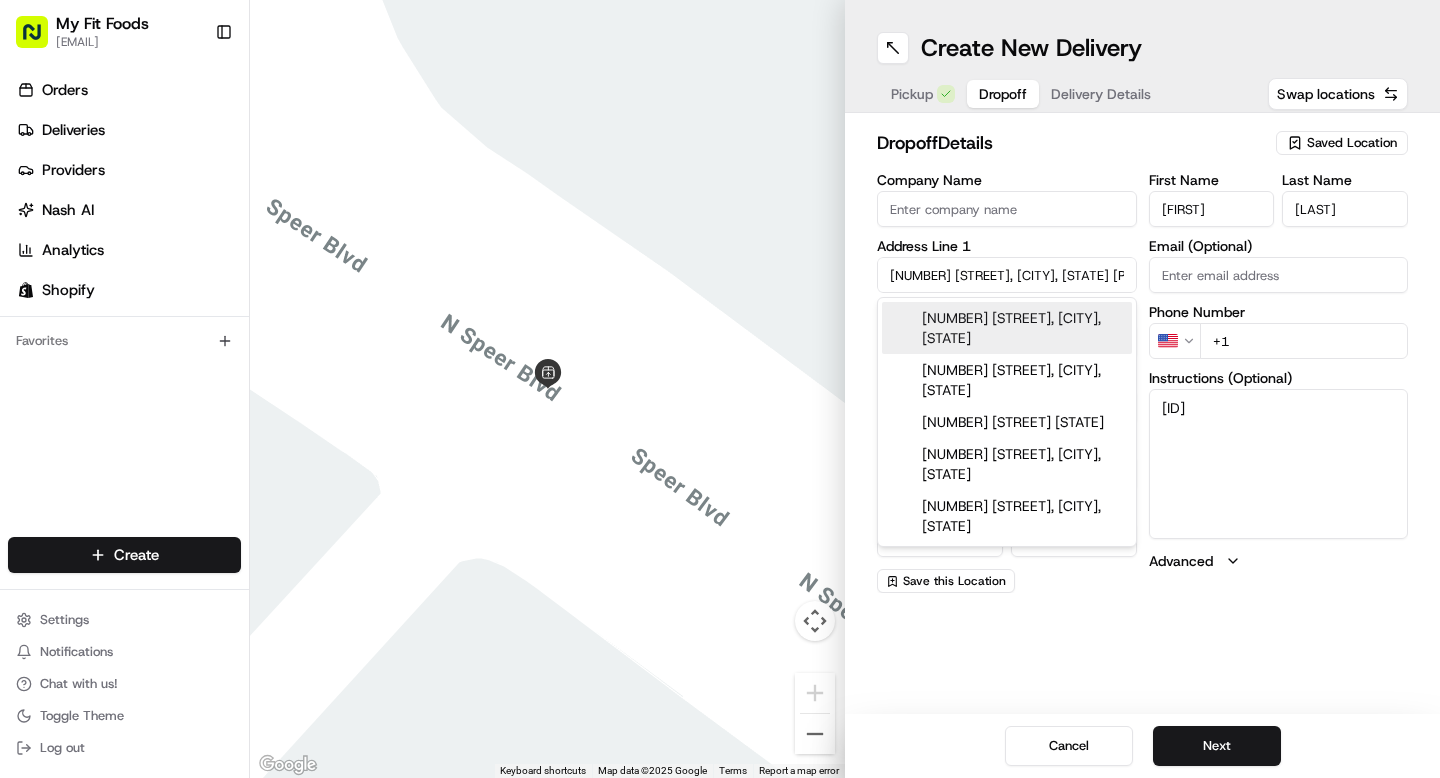 type on "5631 West 103rd Avenue" 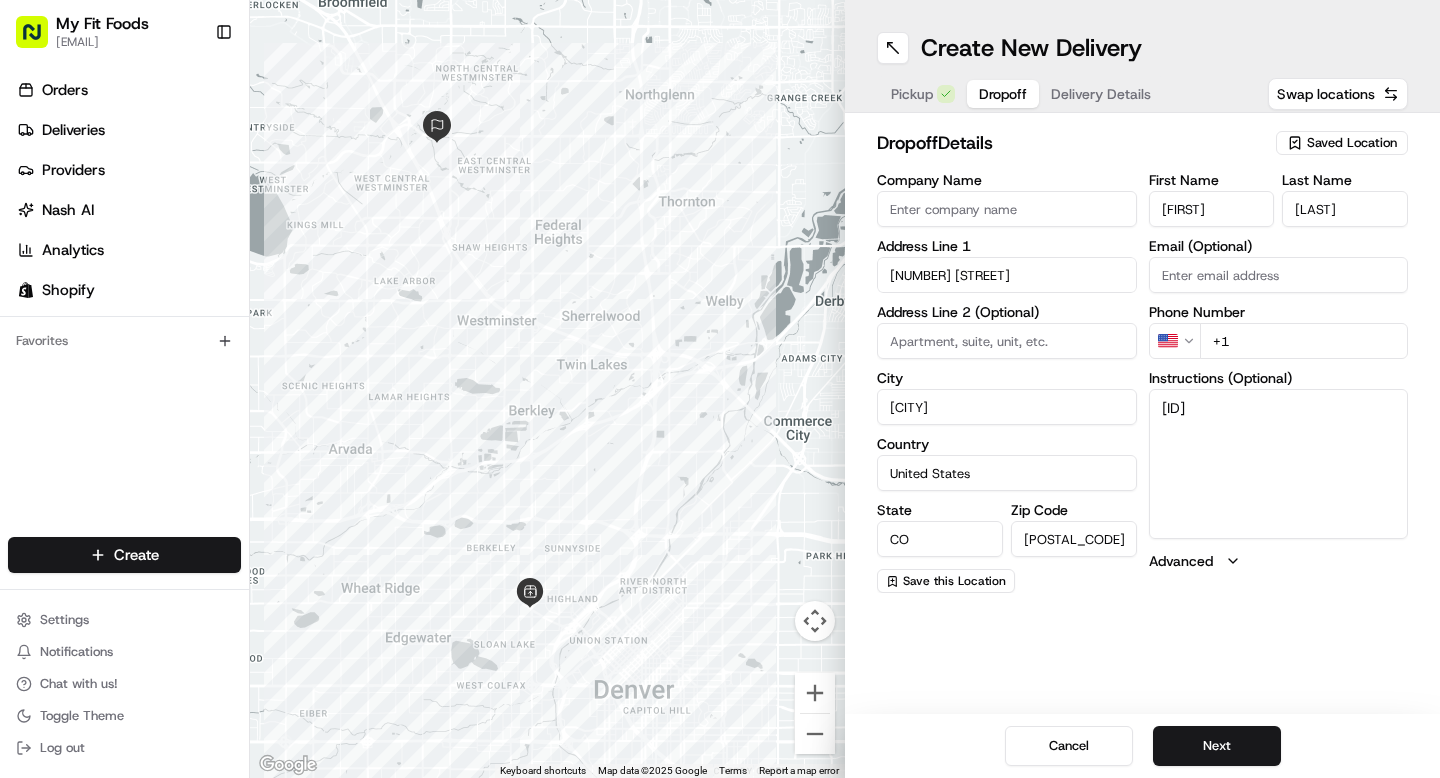 click on "#824990" at bounding box center [1279, 464] 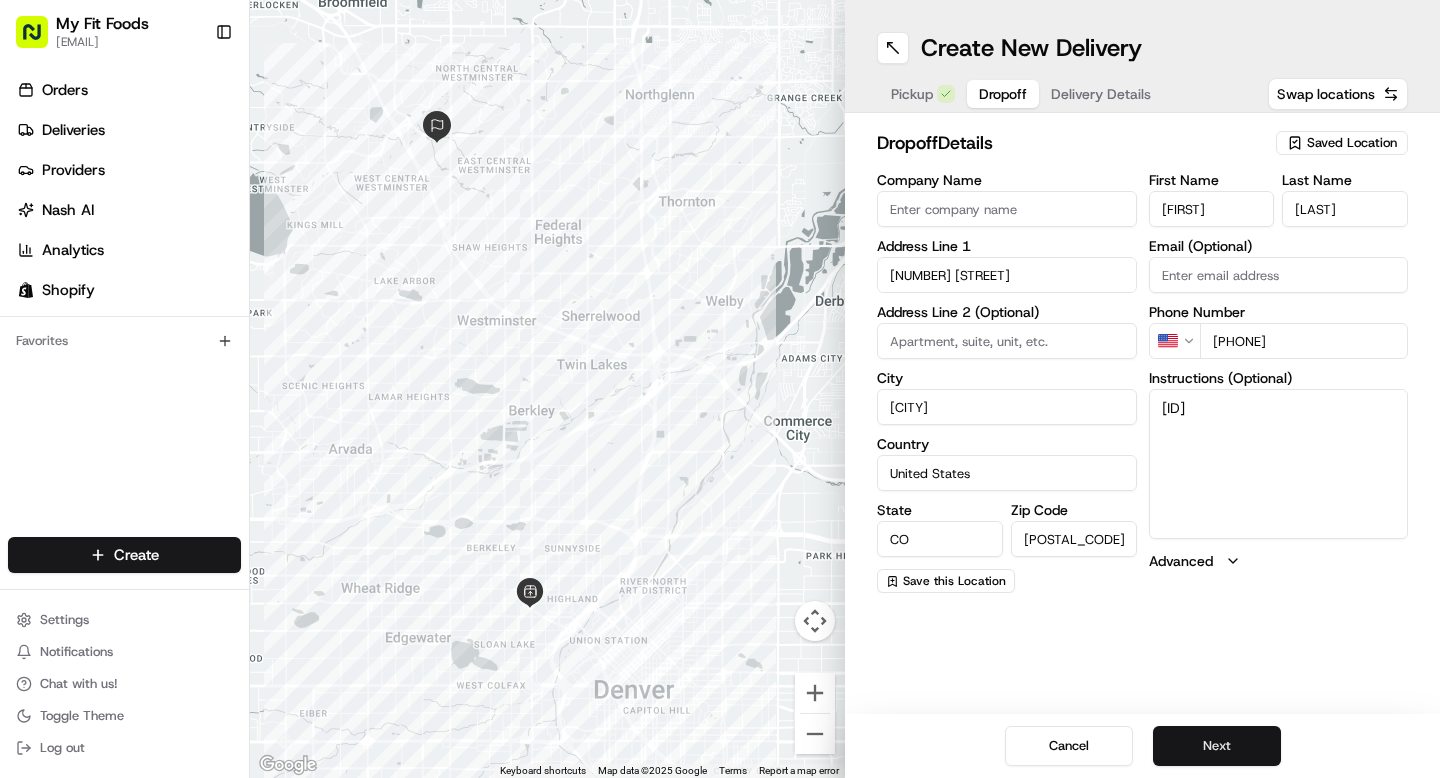 type on "+1 303 718 1709" 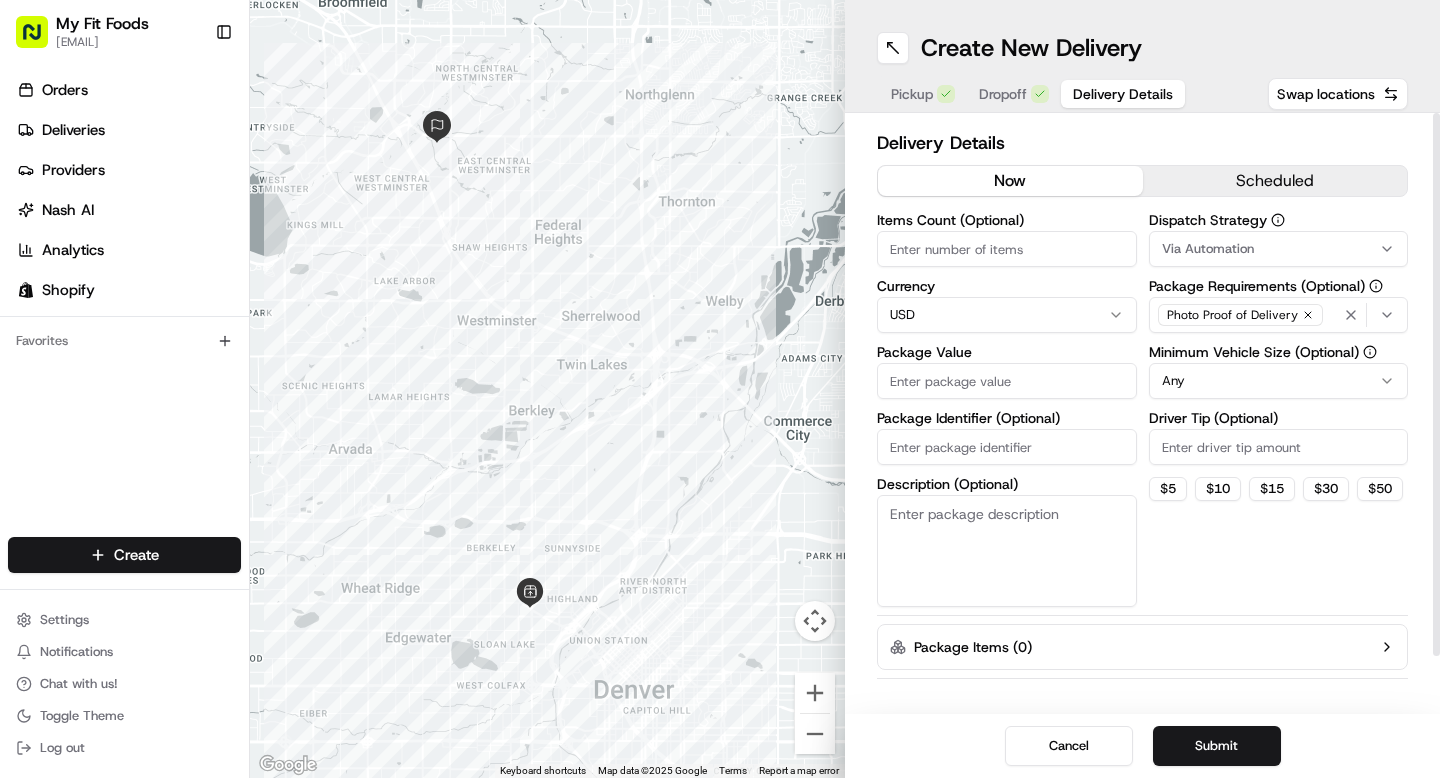 click on "Items Count (Optional)" at bounding box center (1007, 249) 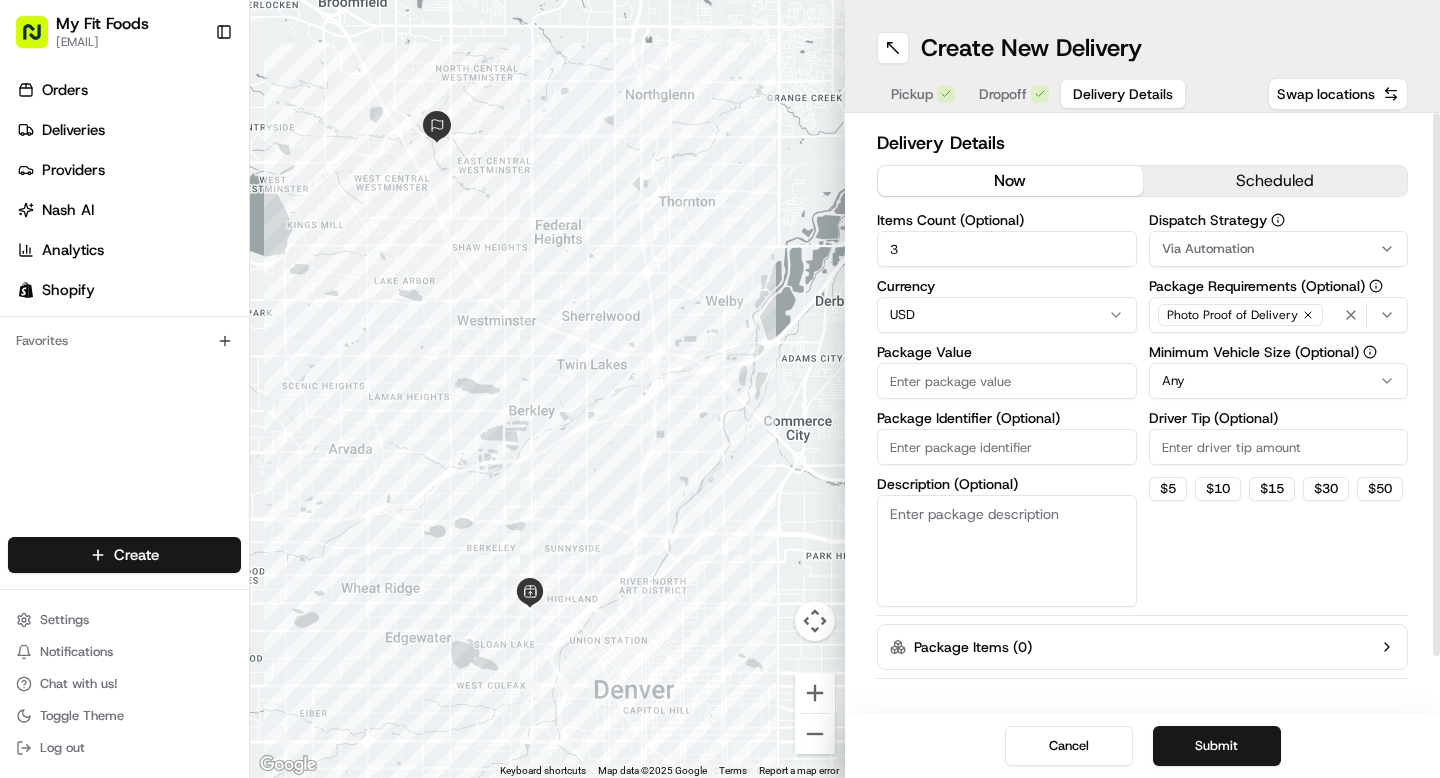 type on "3" 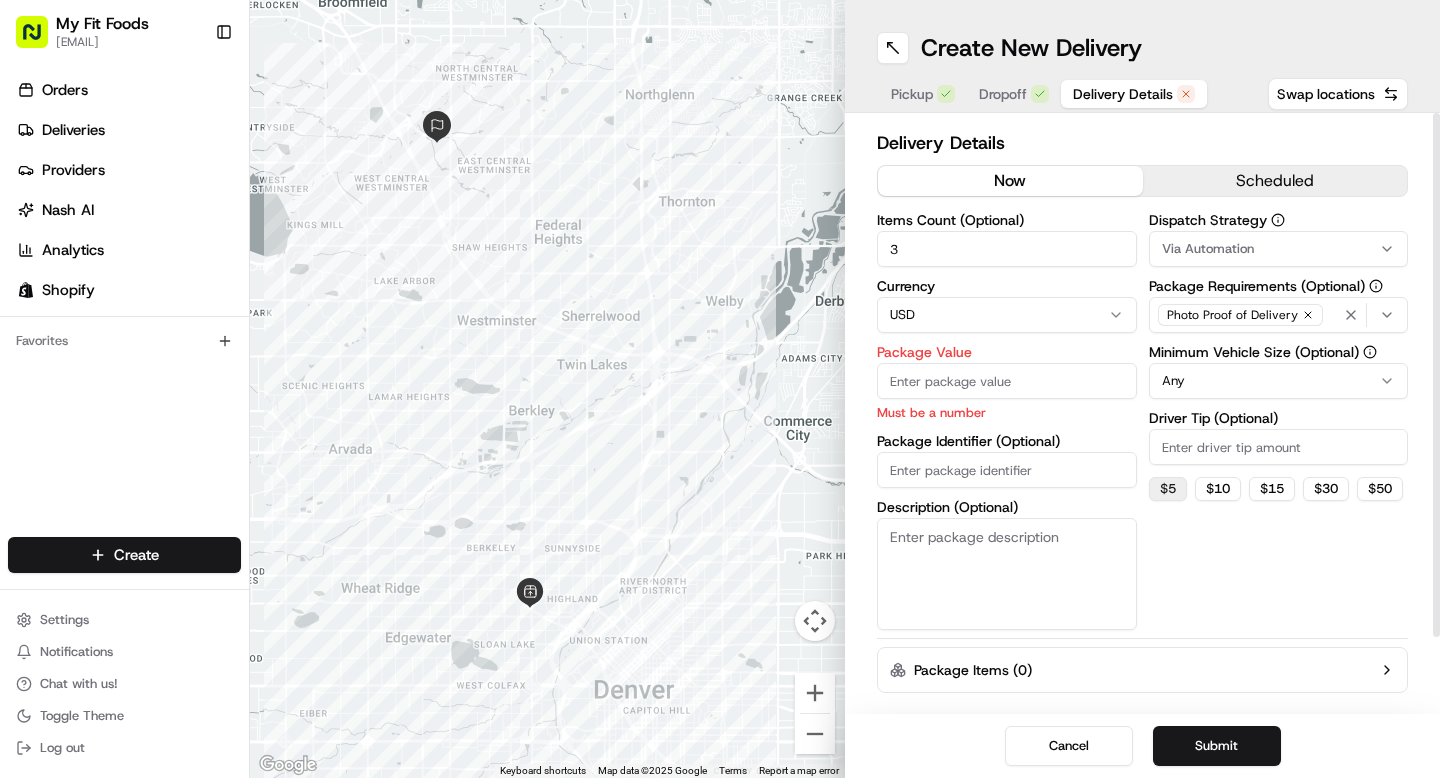 type on "24.85" 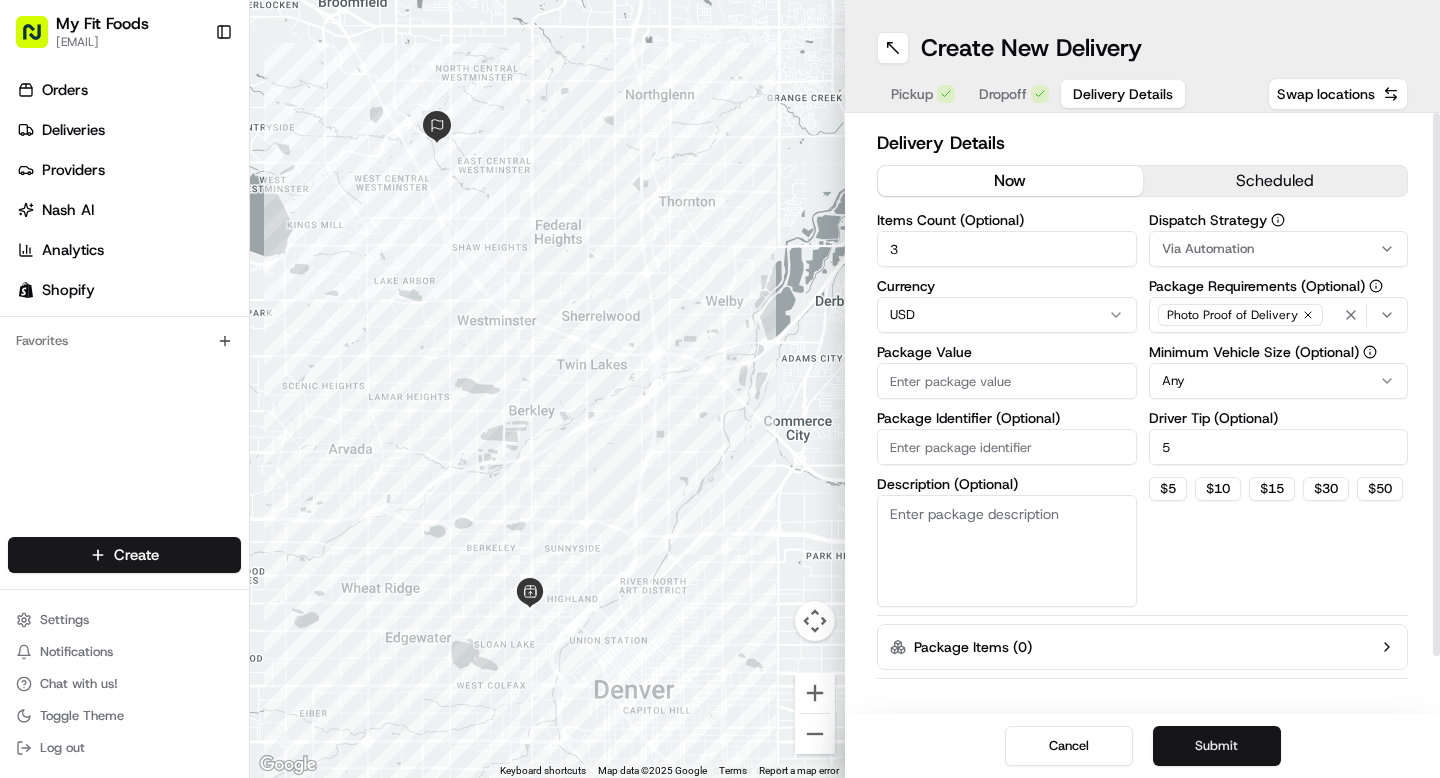 click on "Submit" at bounding box center [1217, 746] 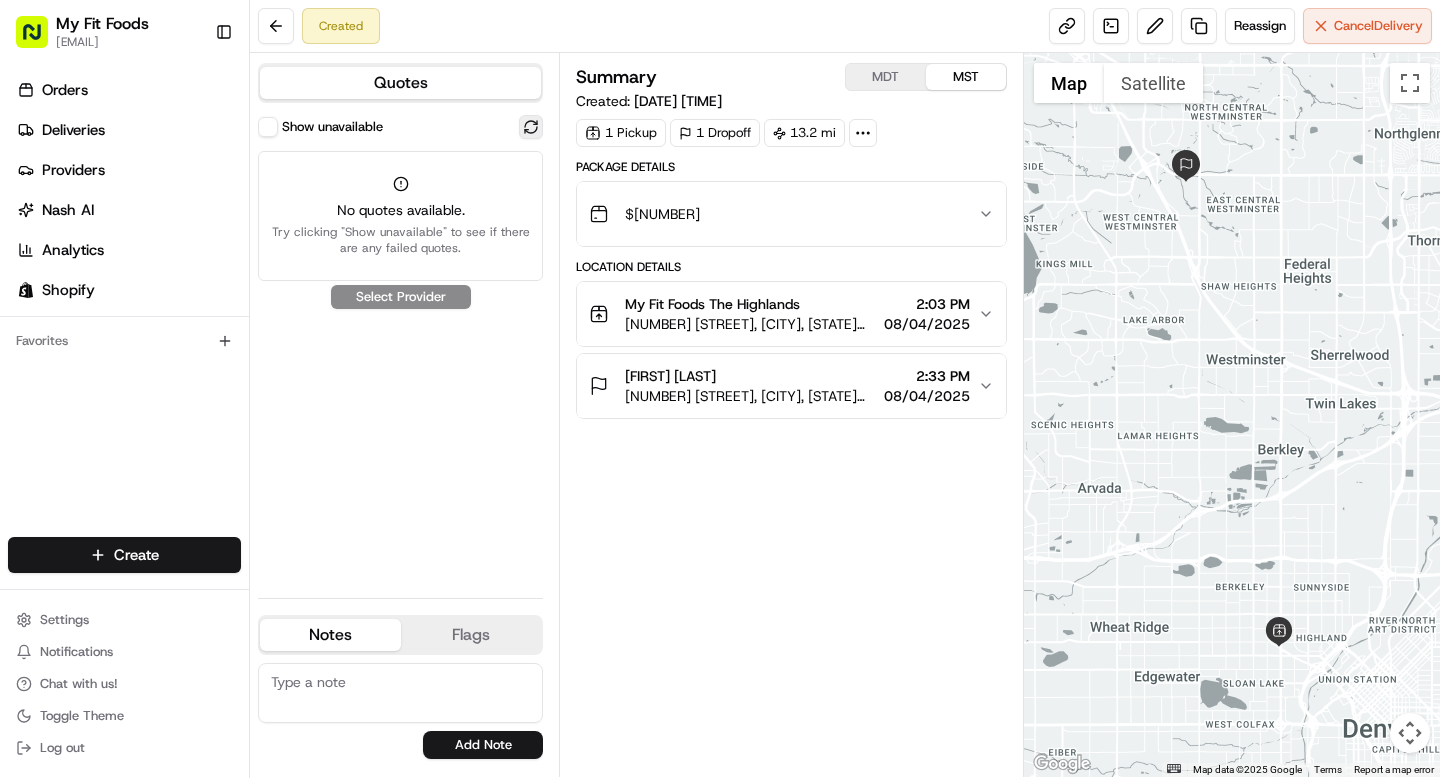 click at bounding box center [531, 127] 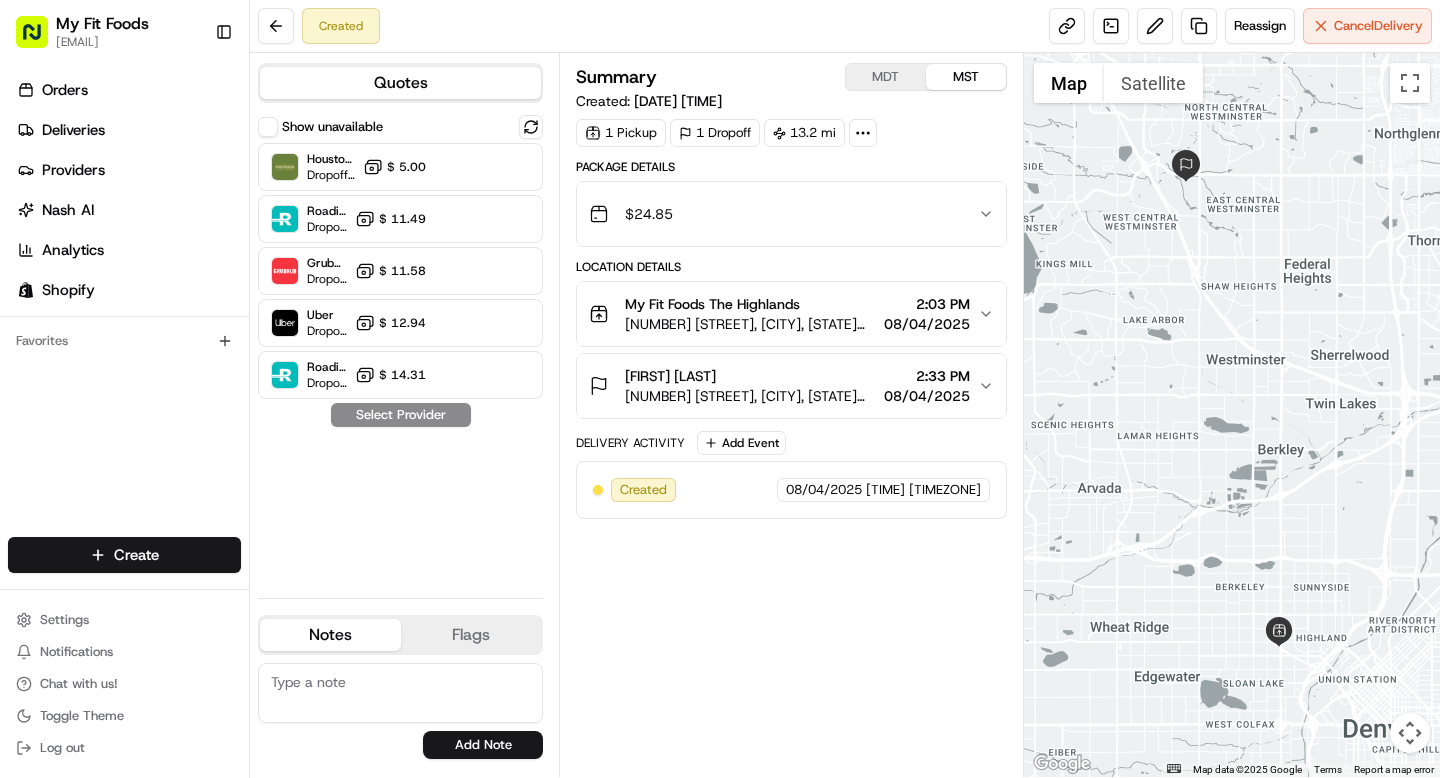 scroll, scrollTop: 0, scrollLeft: 0, axis: both 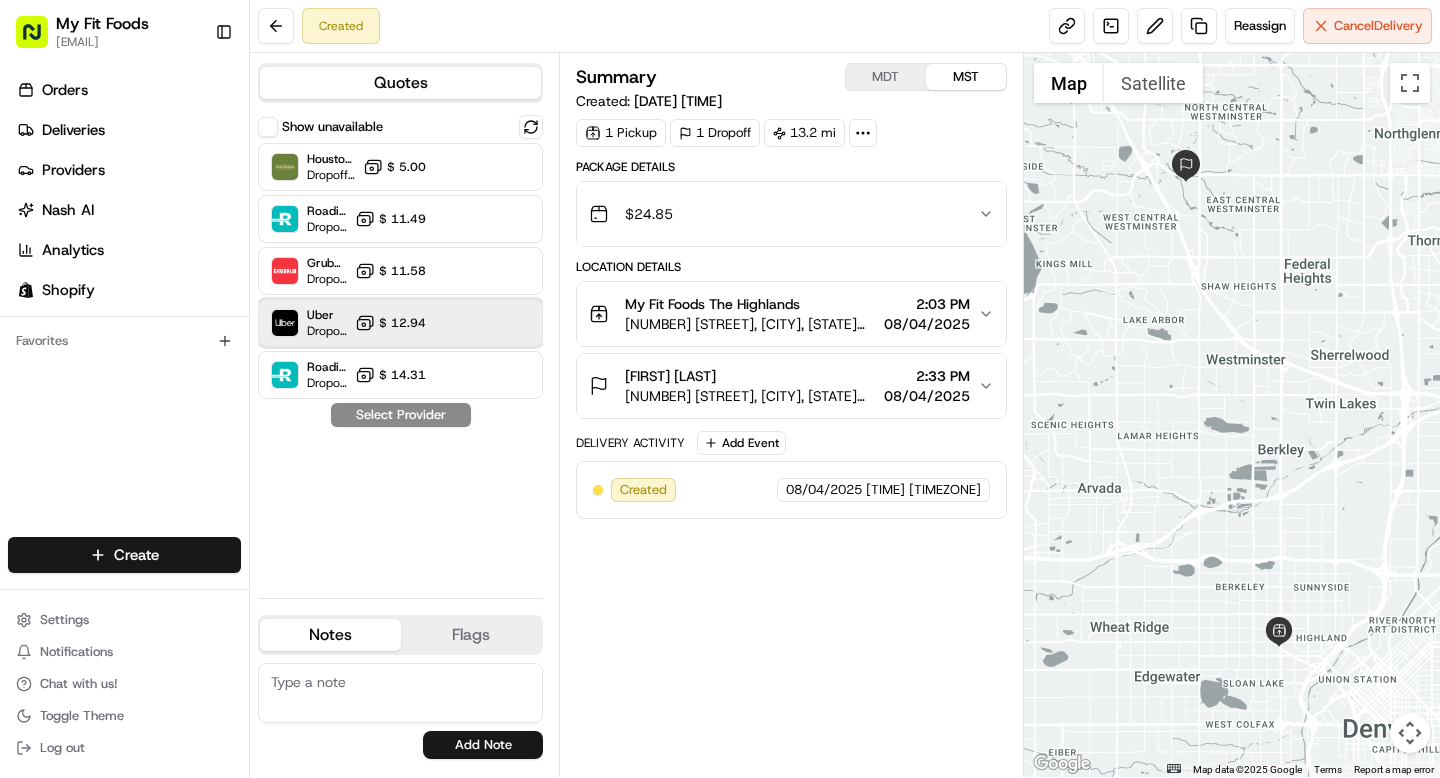click on "Uber Dropoff ETA   59 minutes $   12.94" at bounding box center [400, 323] 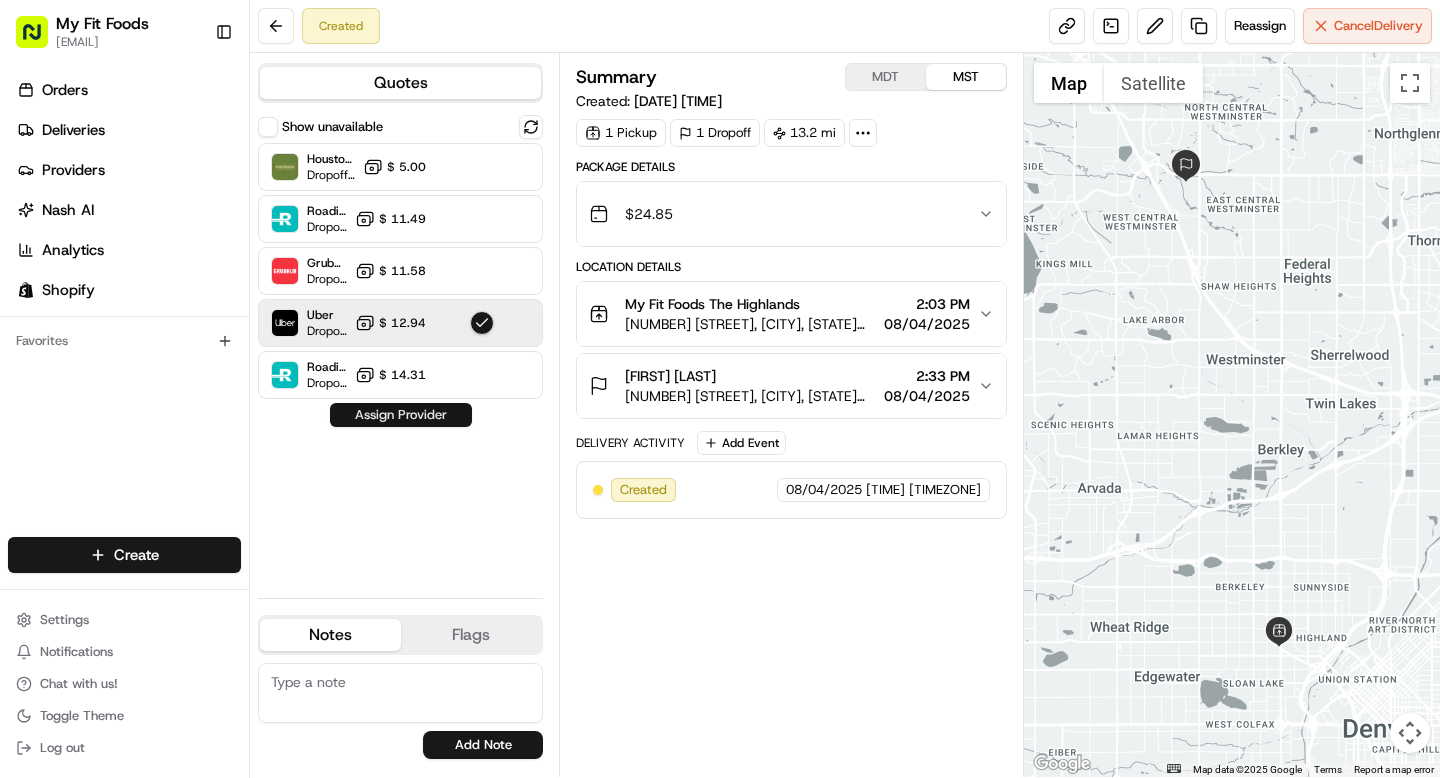 click on "Assign Provider" at bounding box center (401, 415) 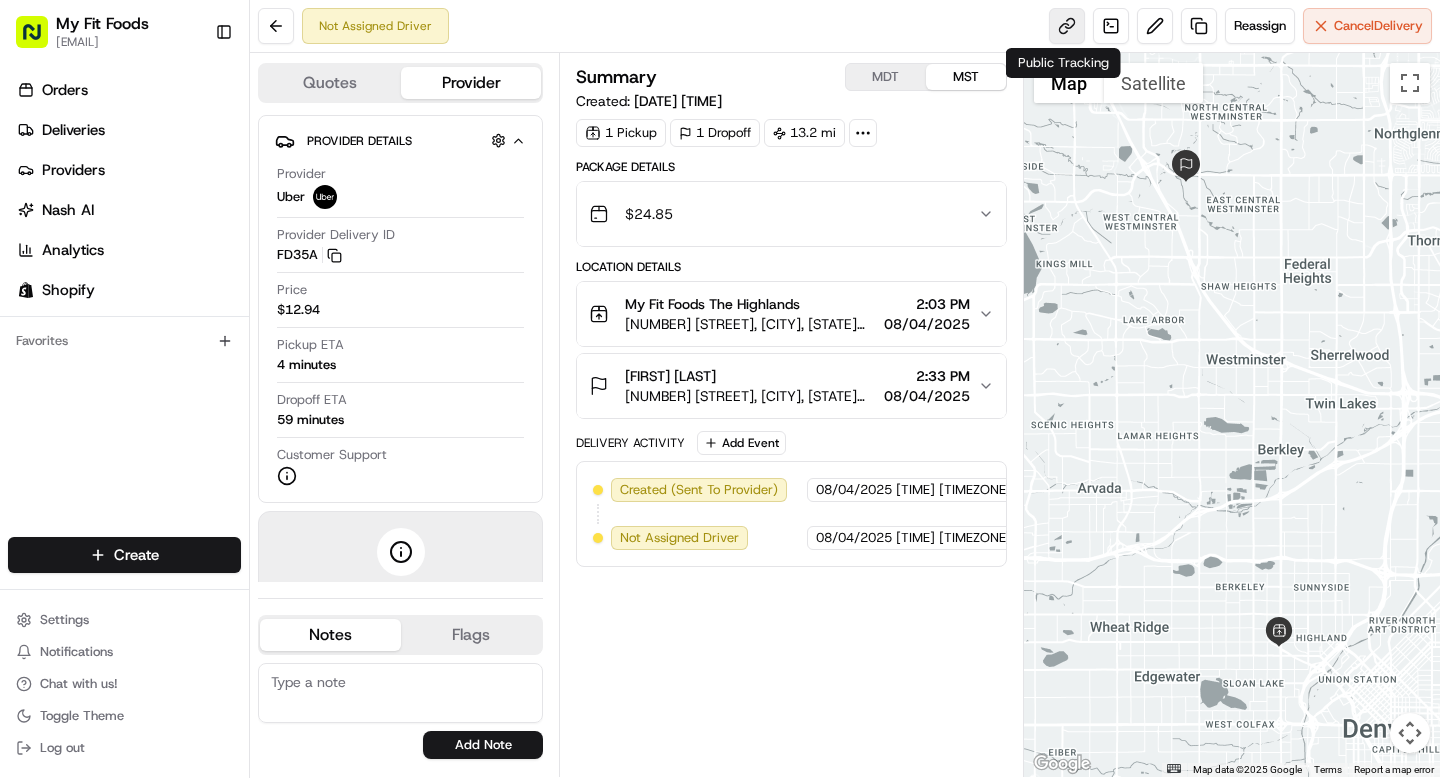 click at bounding box center [1067, 26] 